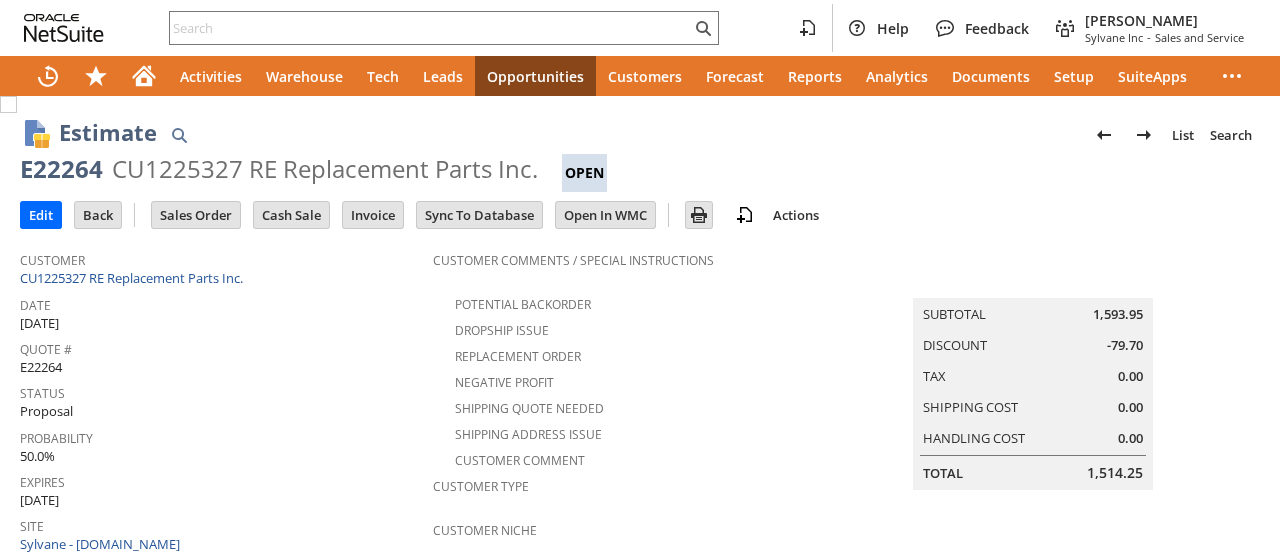 scroll, scrollTop: 0, scrollLeft: 0, axis: both 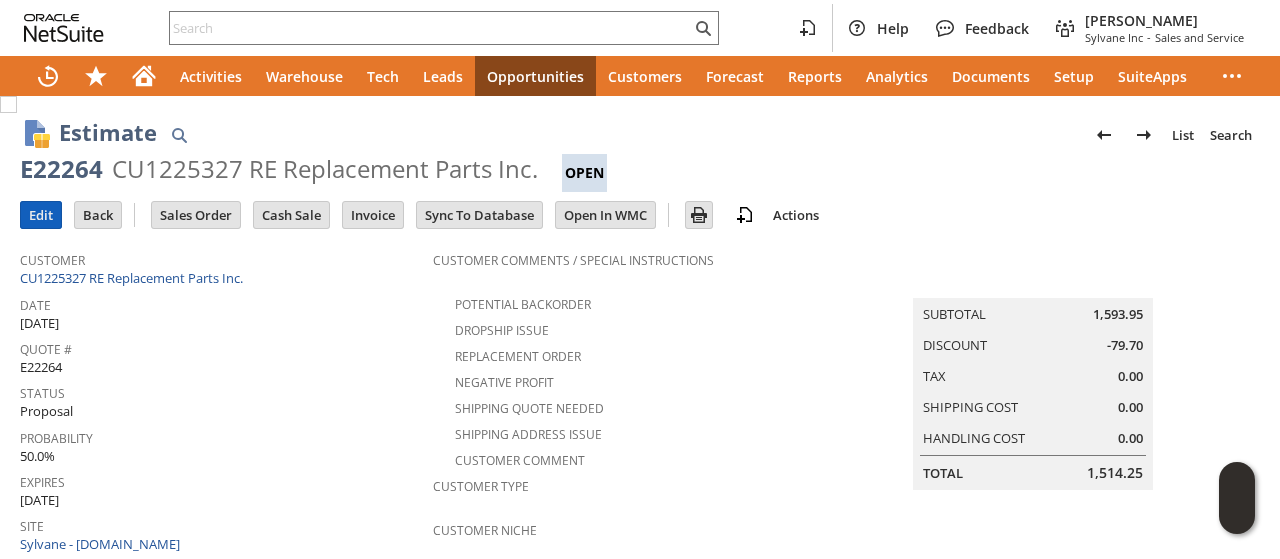 click on "Edit" at bounding box center [41, 215] 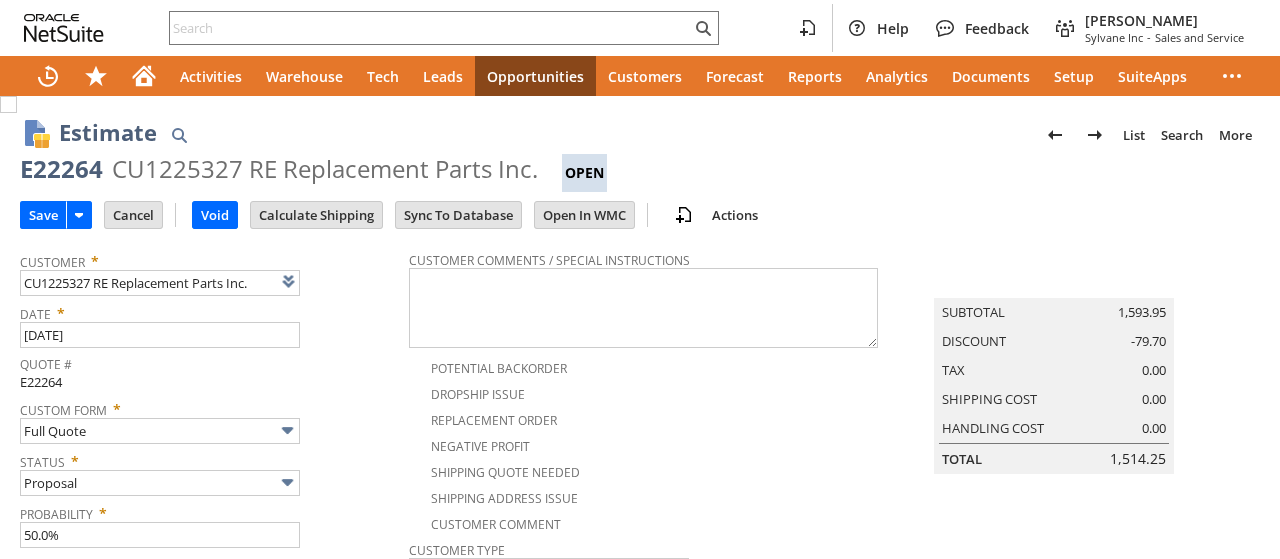 scroll, scrollTop: 0, scrollLeft: 0, axis: both 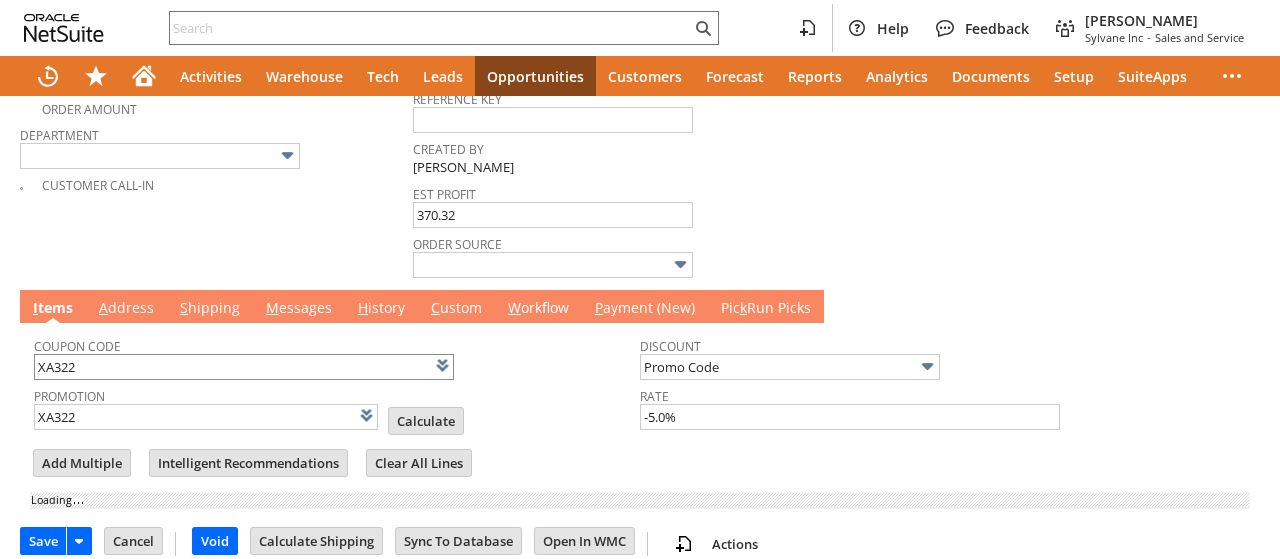 type on "Add" 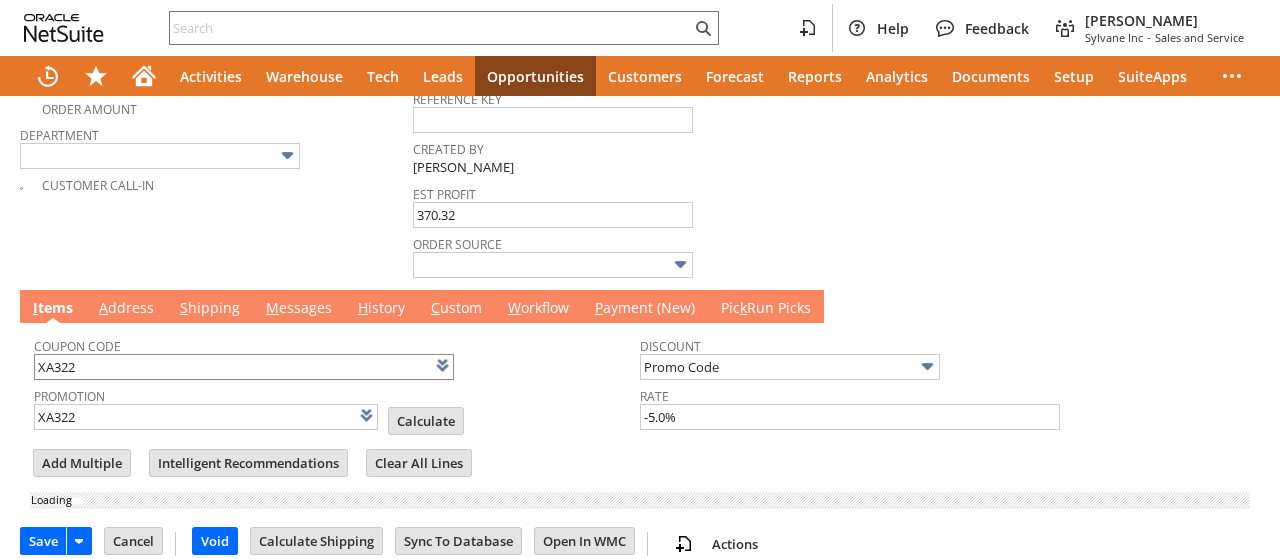 type on "Copy Previous" 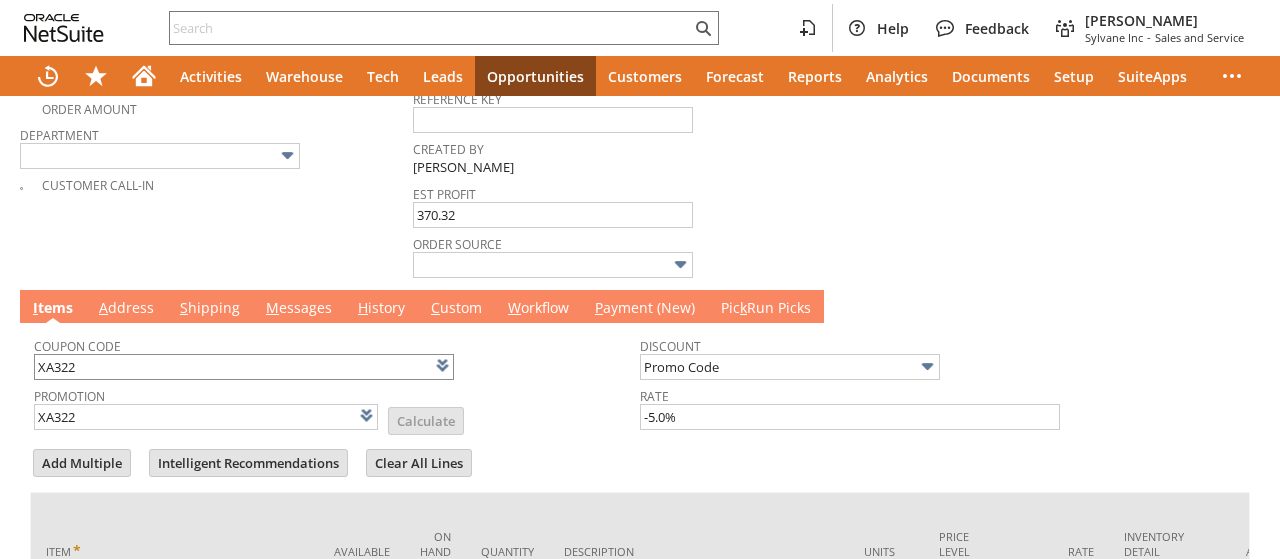 scroll, scrollTop: 0, scrollLeft: 0, axis: both 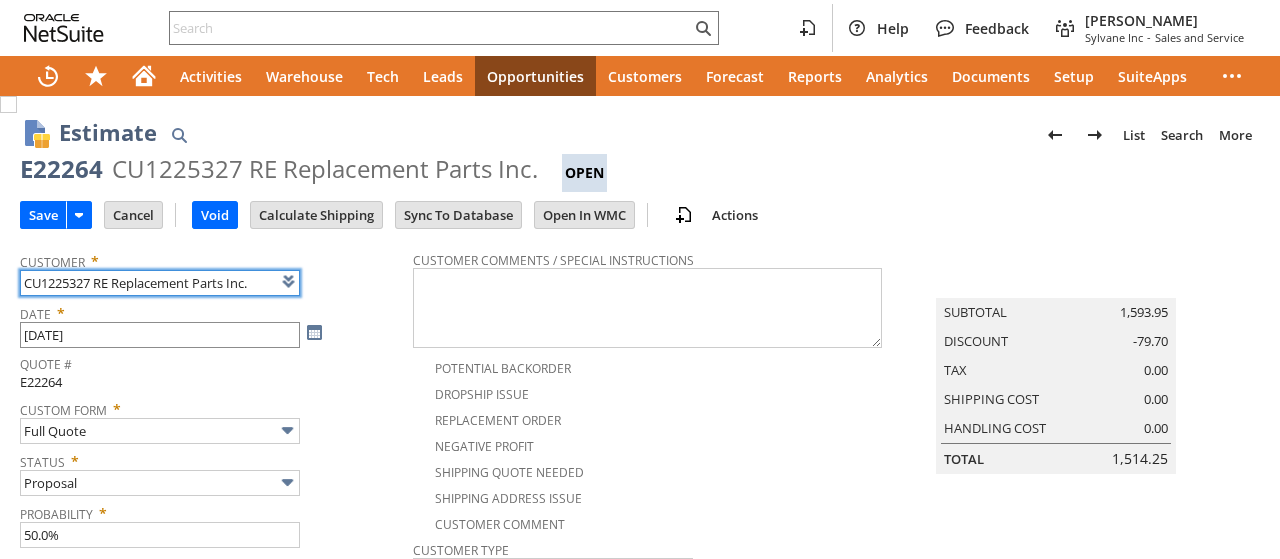 type on "Intelligent Recommendations¹⁰" 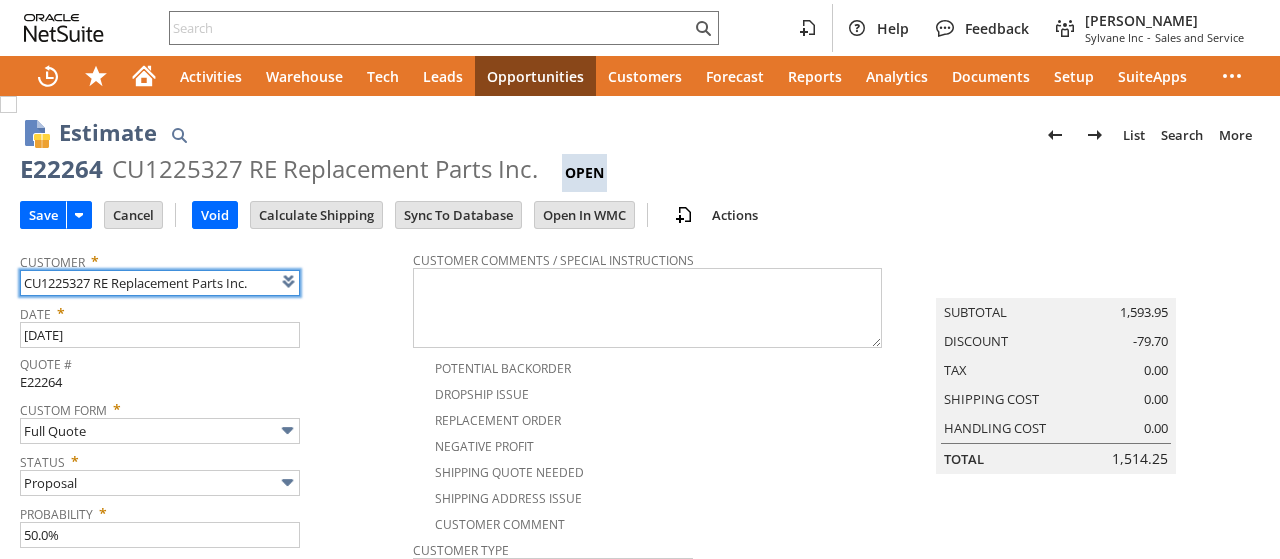 scroll, scrollTop: 800, scrollLeft: 0, axis: vertical 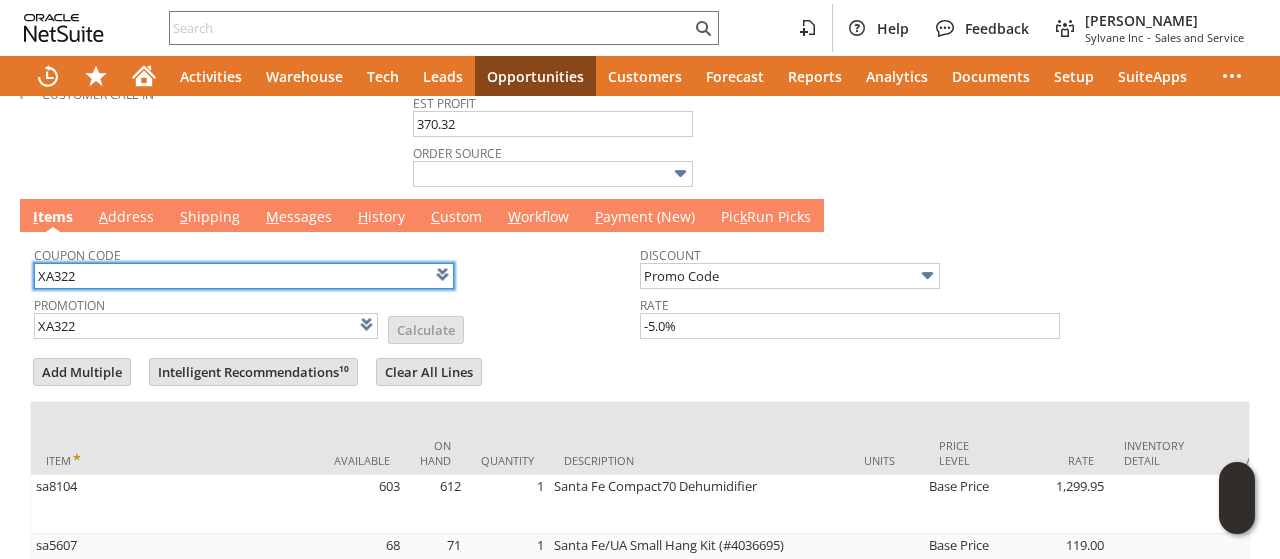 click on "XA322" at bounding box center (244, 276) 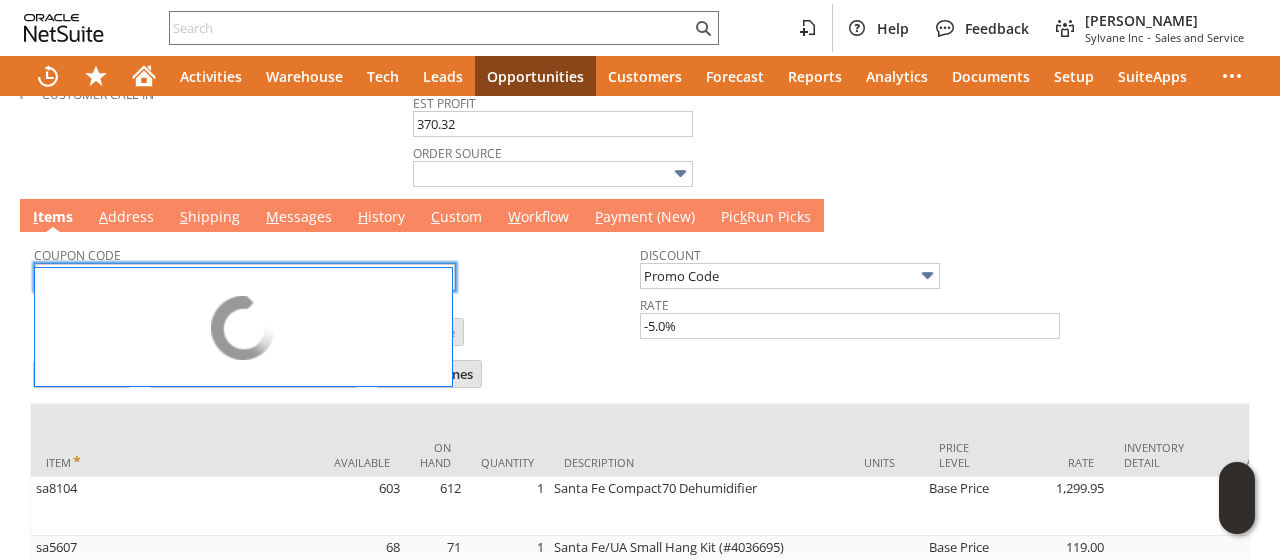 click on "Promotion
XA322
List
Calculate" at bounding box center [337, 318] 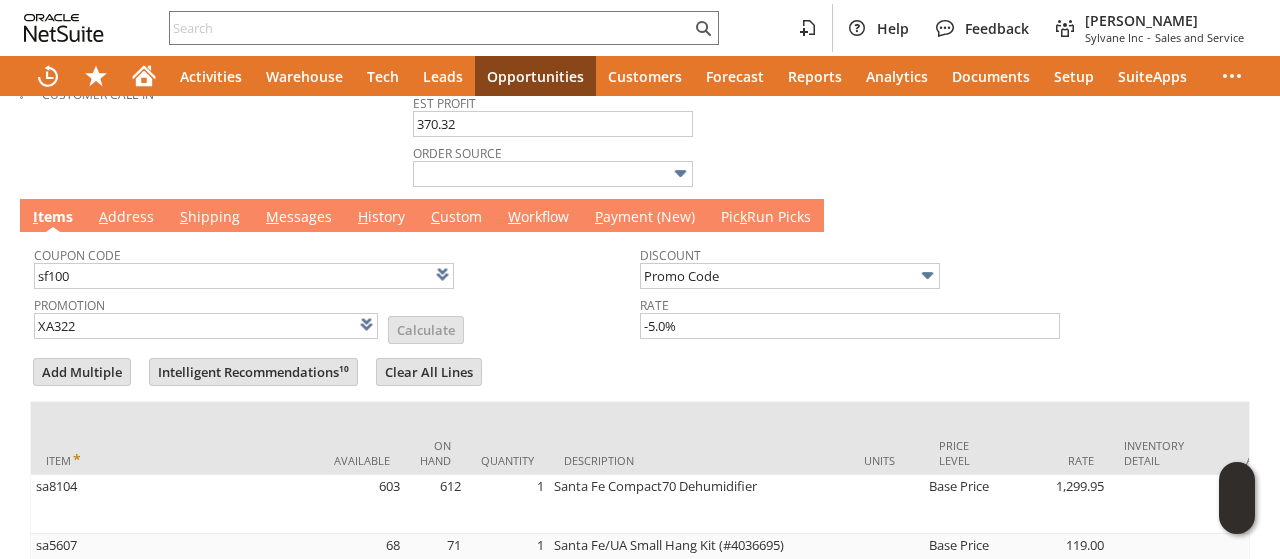 type on "SF100" 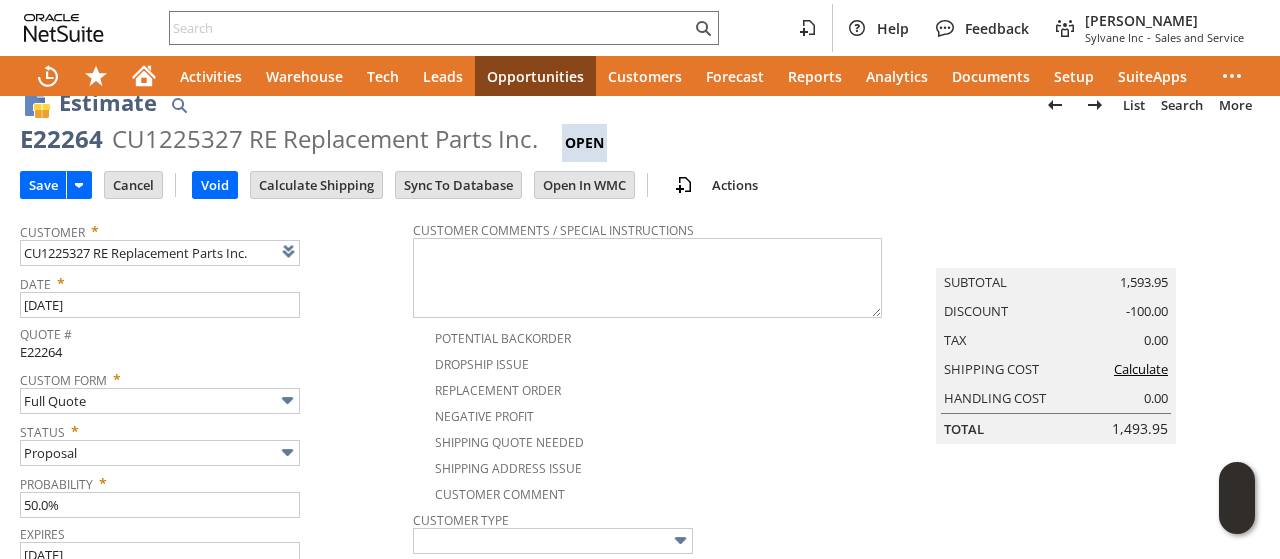 scroll, scrollTop: 0, scrollLeft: 0, axis: both 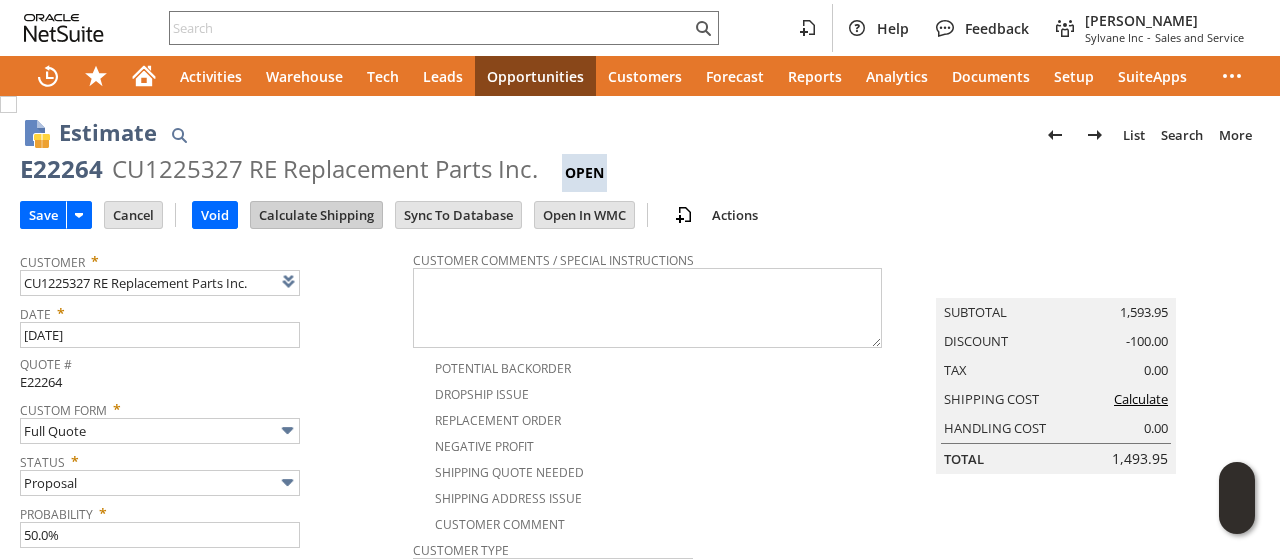 click on "Calculate Shipping" at bounding box center (316, 215) 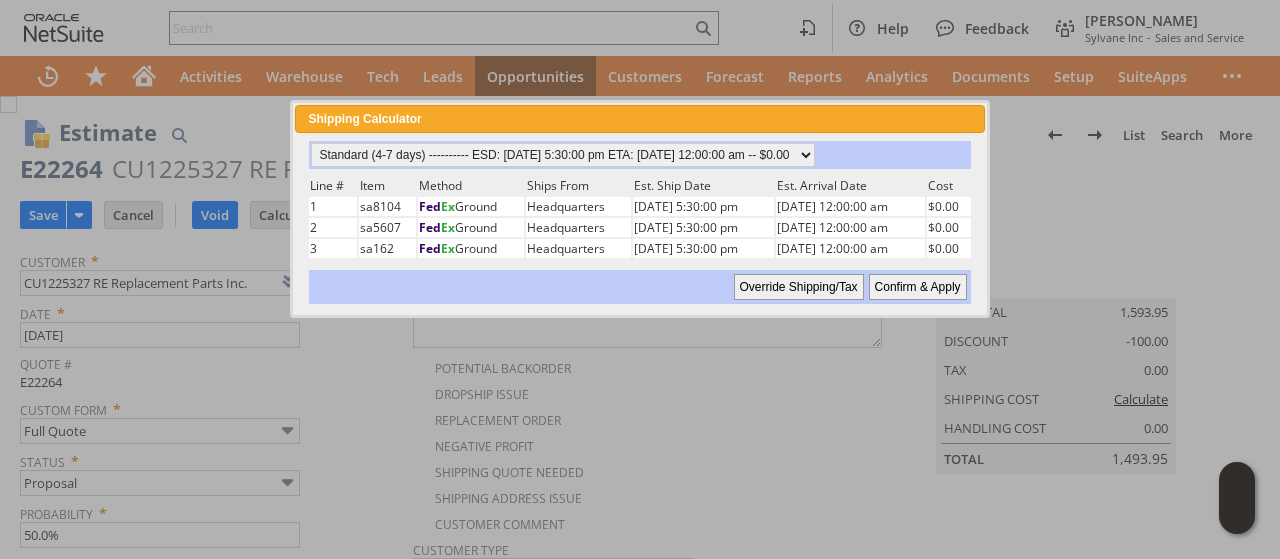 click on "Confirm & Apply" at bounding box center [918, 287] 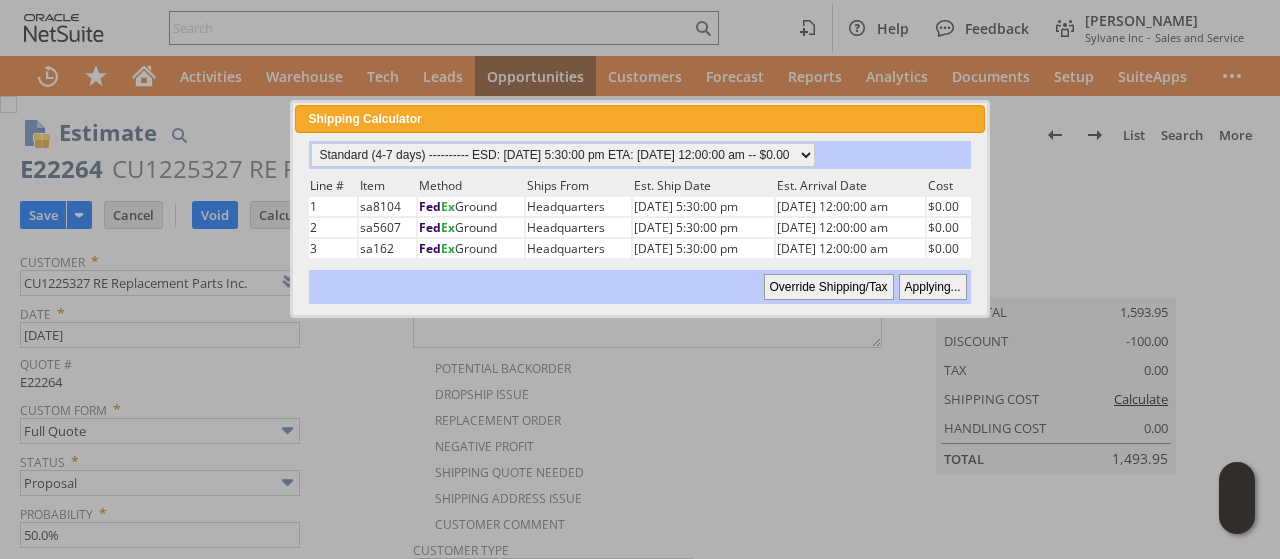 type on "Promo Code" 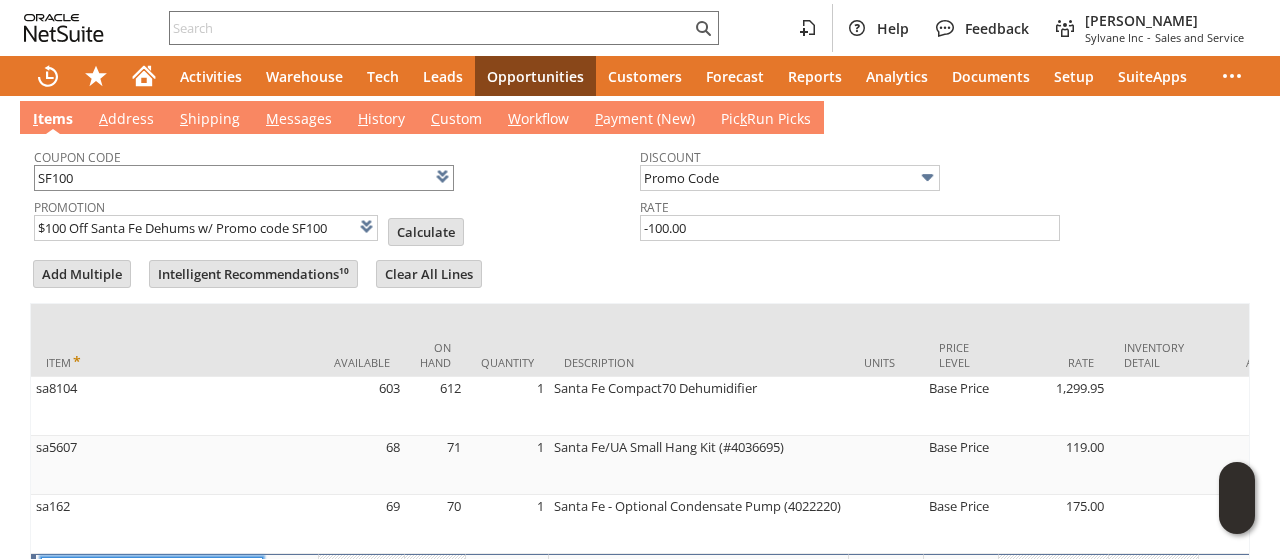 scroll, scrollTop: 758, scrollLeft: 0, axis: vertical 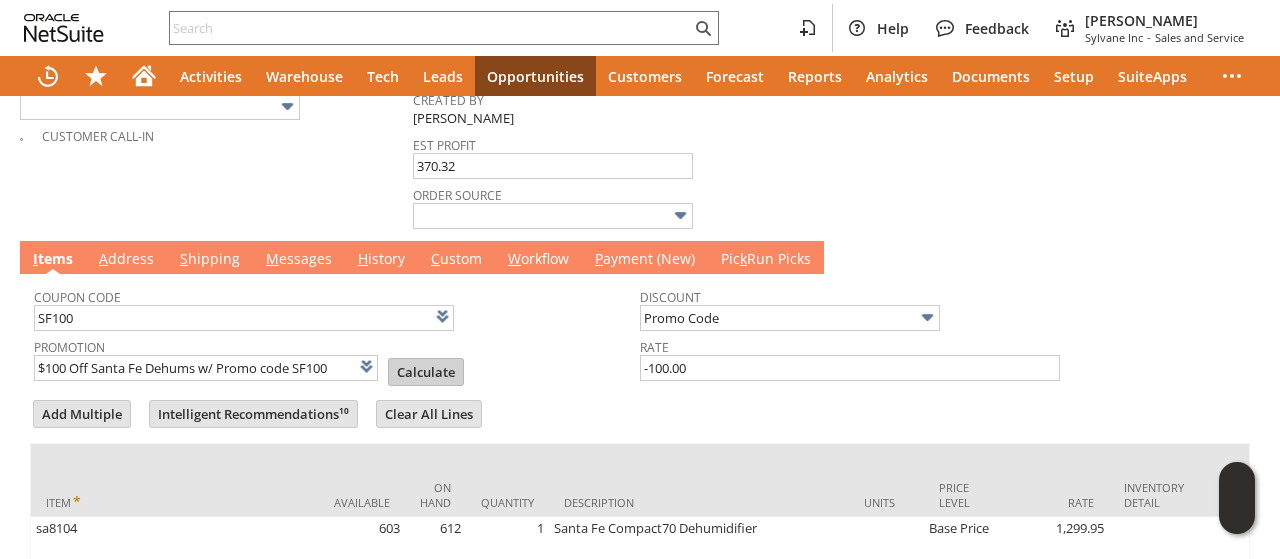click on "Calculate" at bounding box center (426, 372) 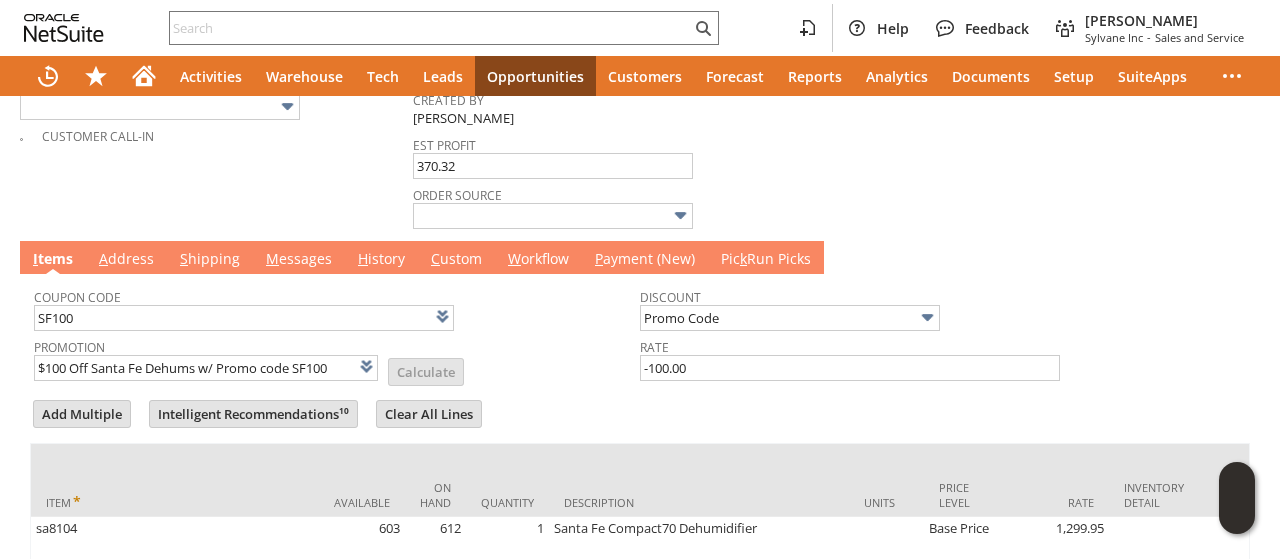 click on "M essages" at bounding box center [299, 260] 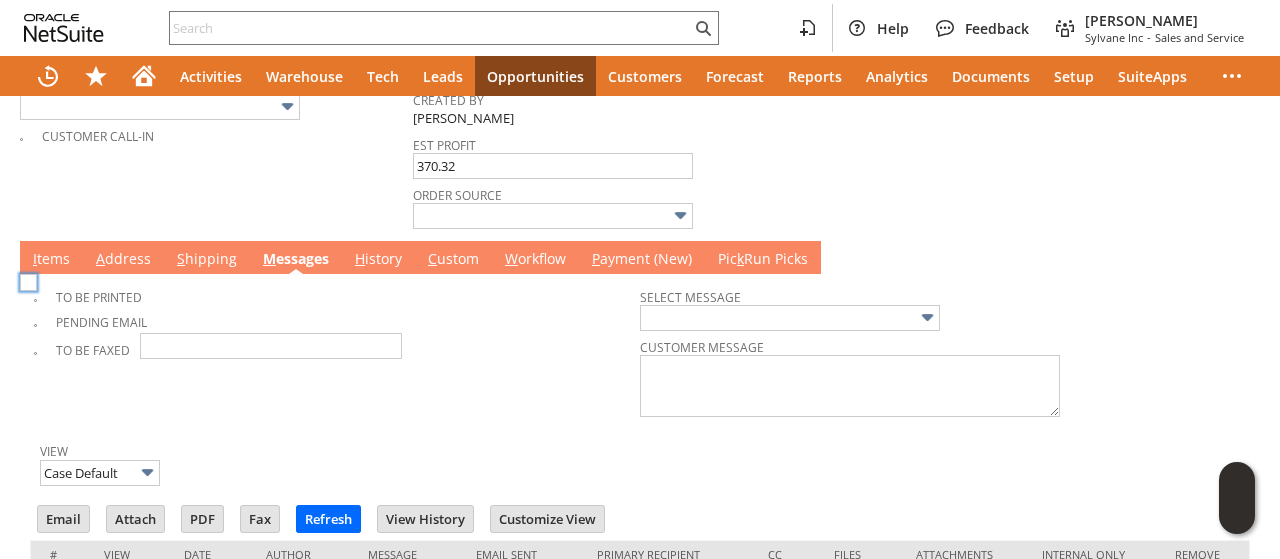 scroll, scrollTop: 0, scrollLeft: 0, axis: both 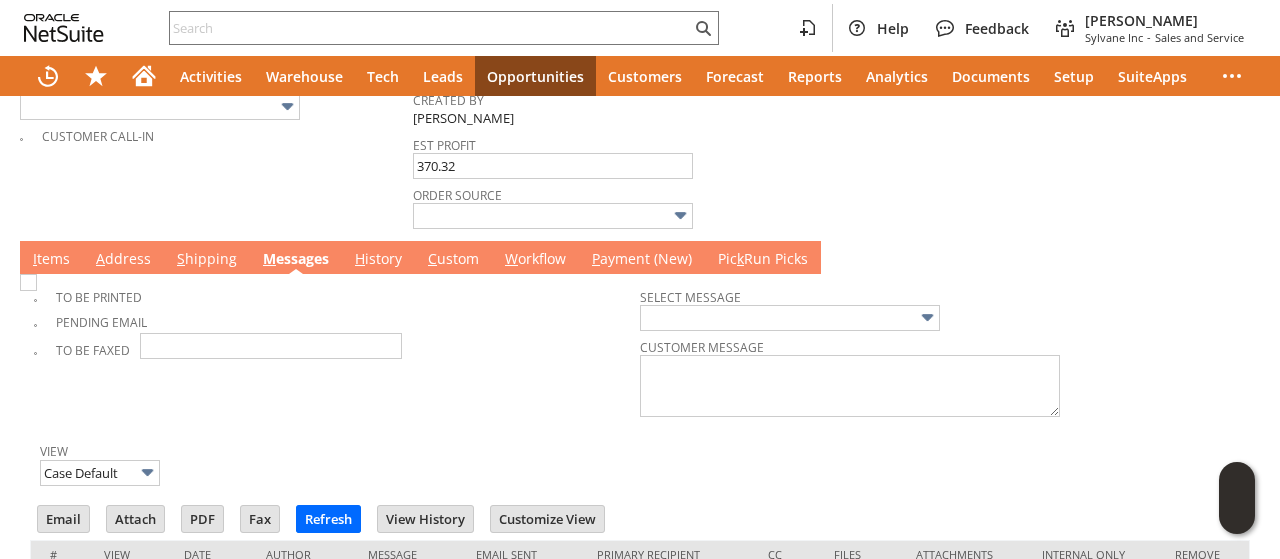 click at bounding box center [28, 282] 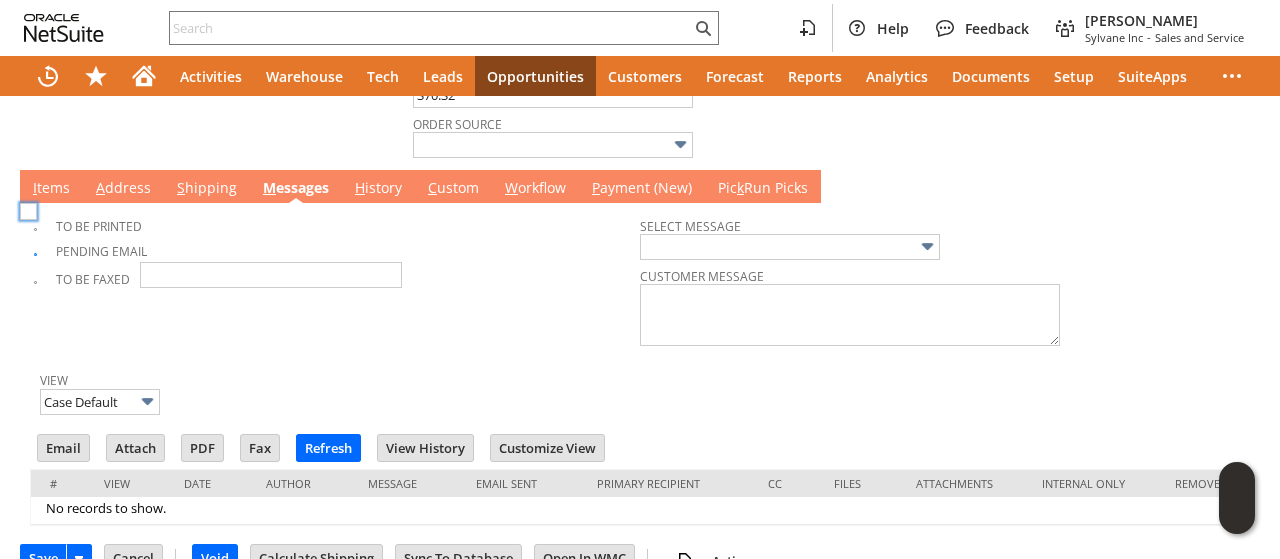 scroll, scrollTop: 845, scrollLeft: 0, axis: vertical 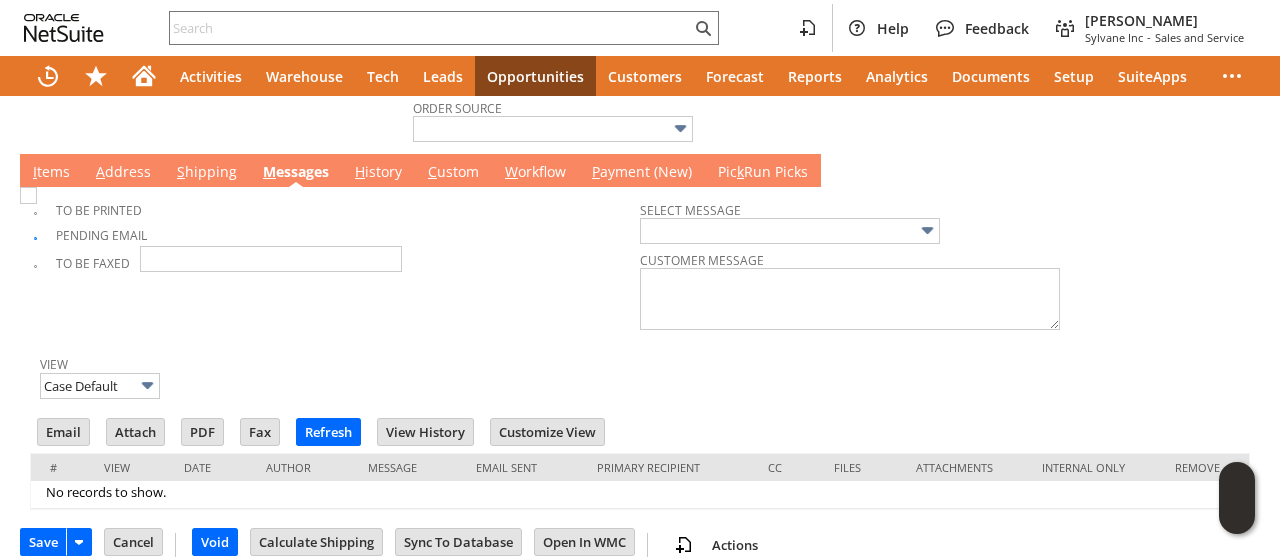 click at bounding box center (28, 195) 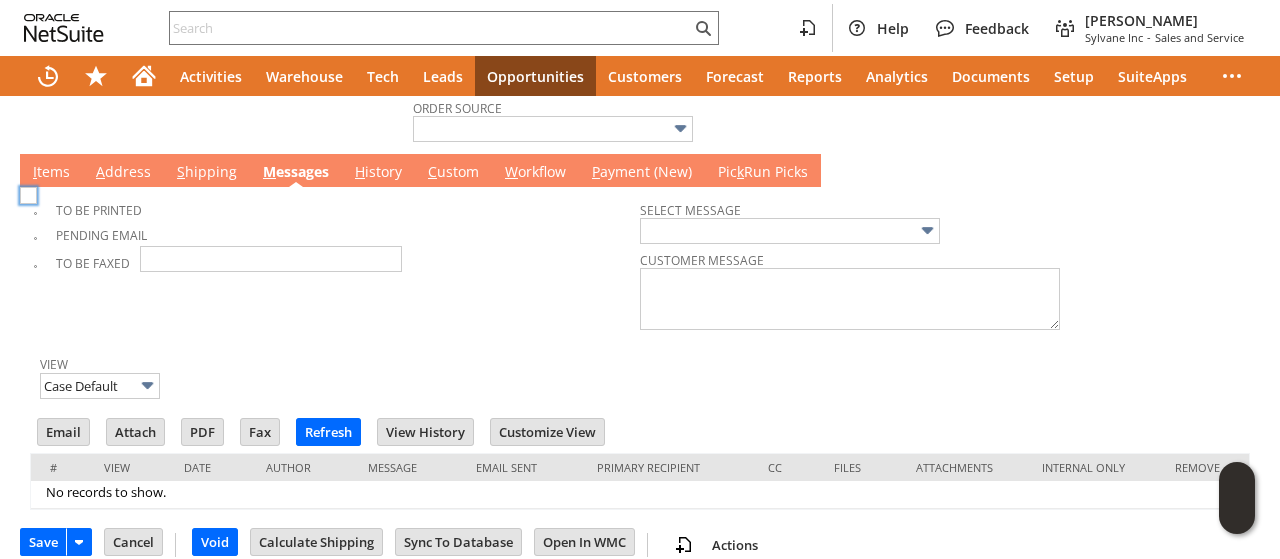 checkbox on "false" 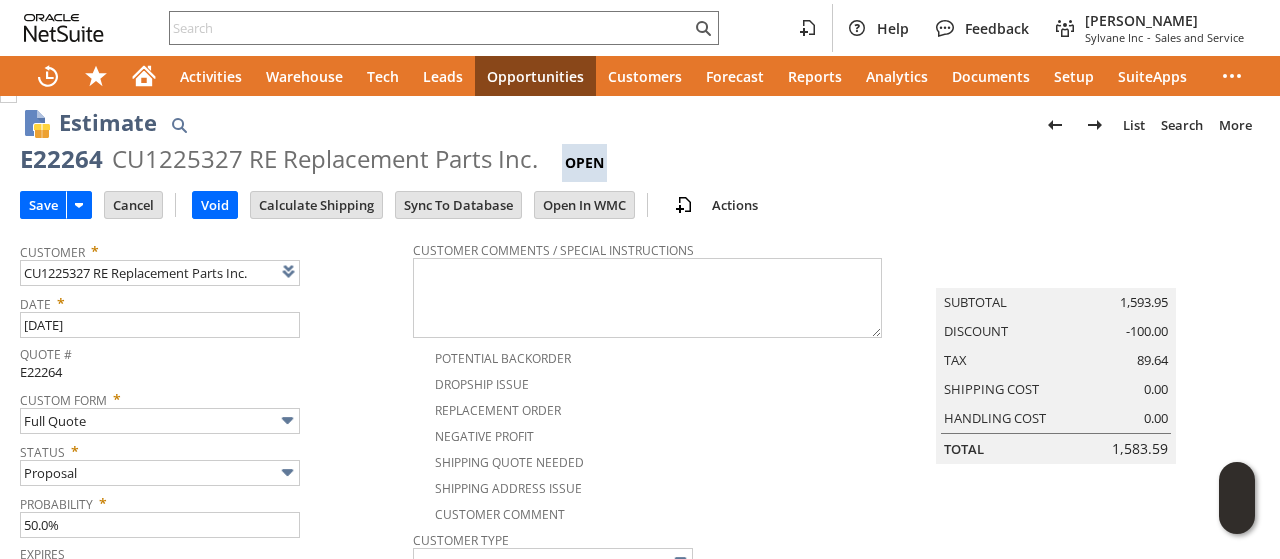 scroll, scrollTop: 0, scrollLeft: 0, axis: both 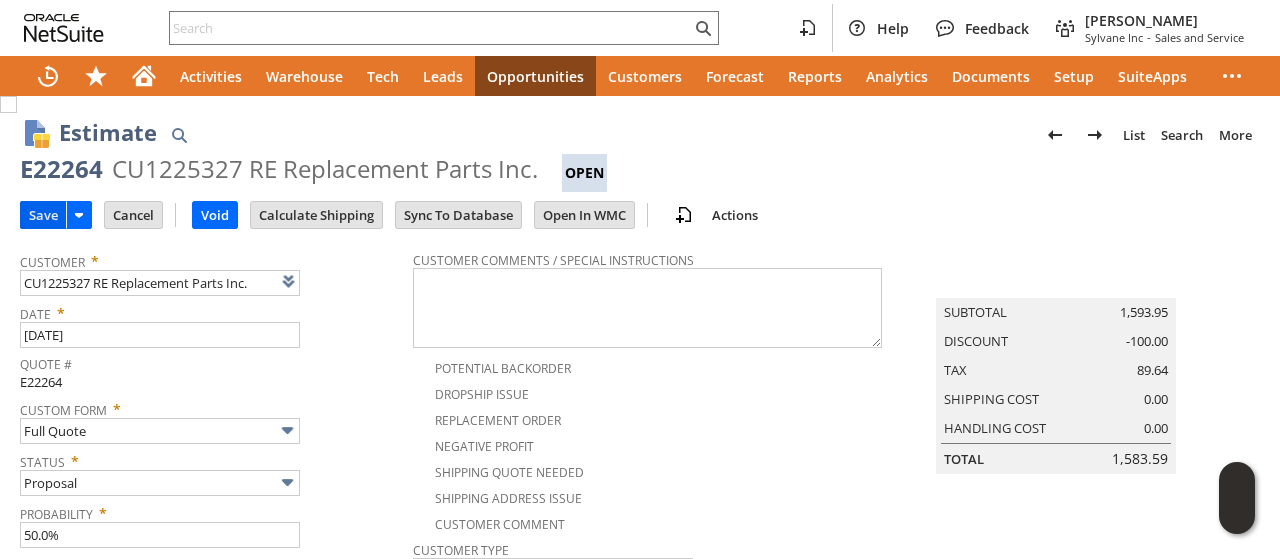 click on "Save" at bounding box center (43, 215) 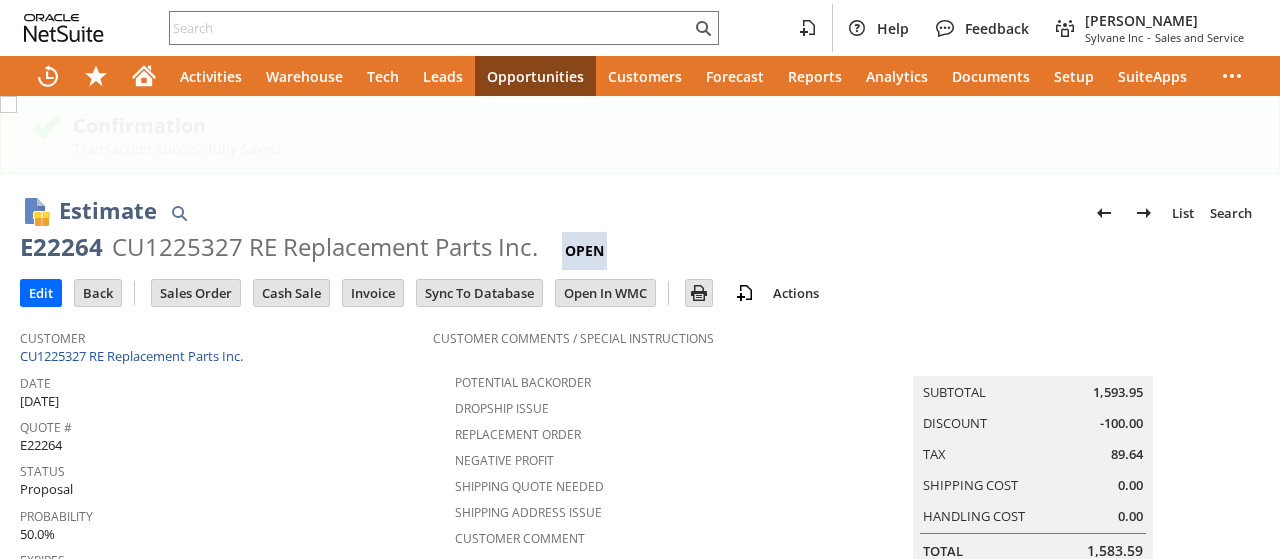 scroll, scrollTop: 0, scrollLeft: 0, axis: both 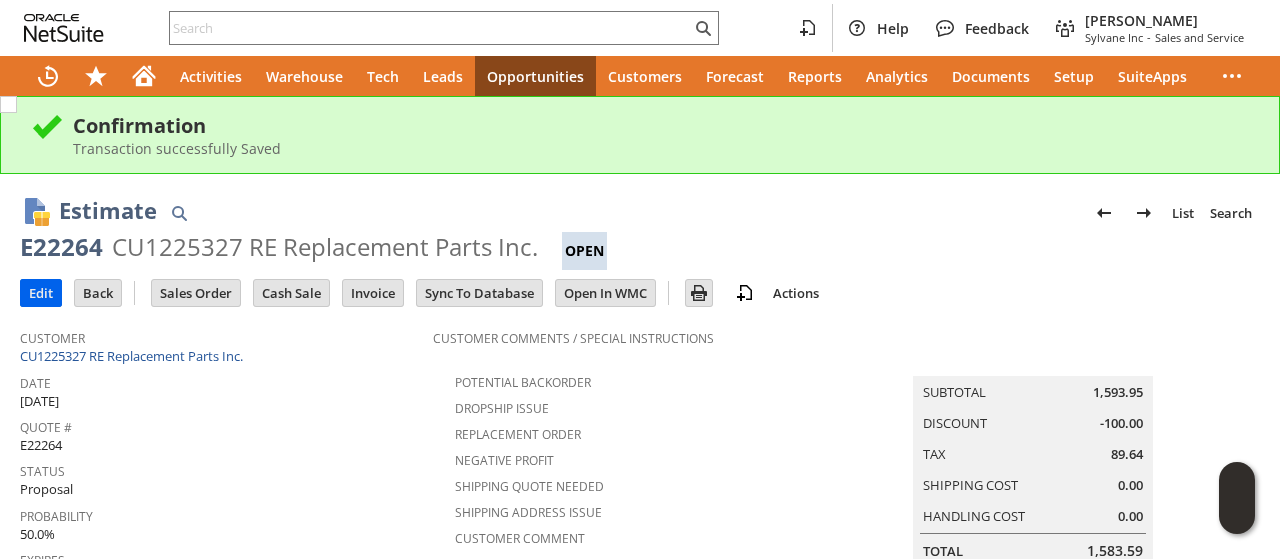 click on "Edit" at bounding box center [41, 293] 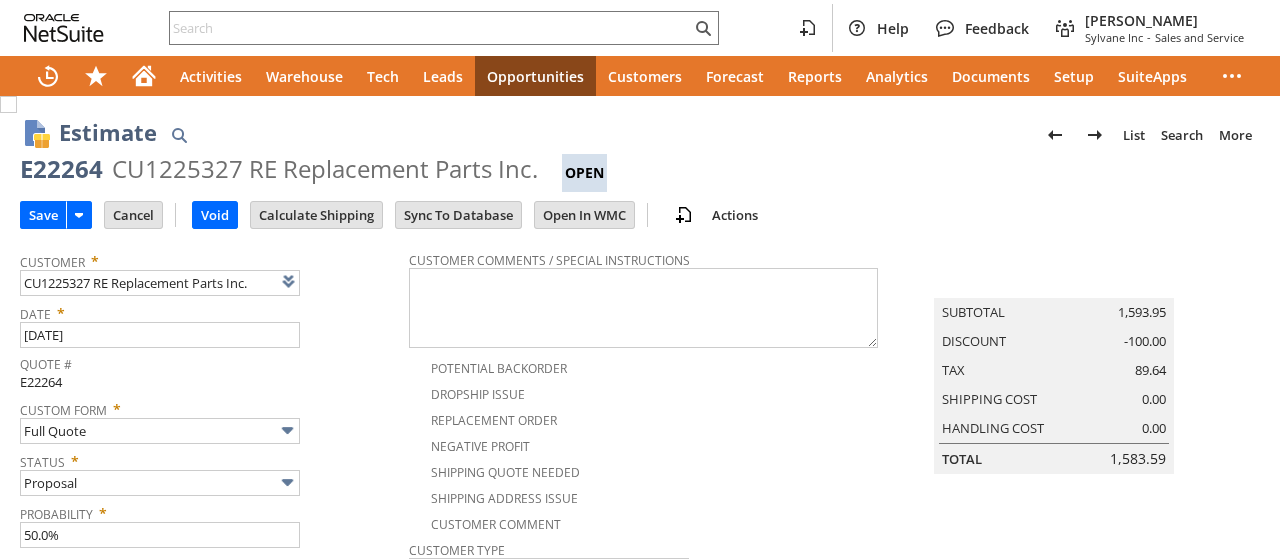 scroll, scrollTop: 0, scrollLeft: 0, axis: both 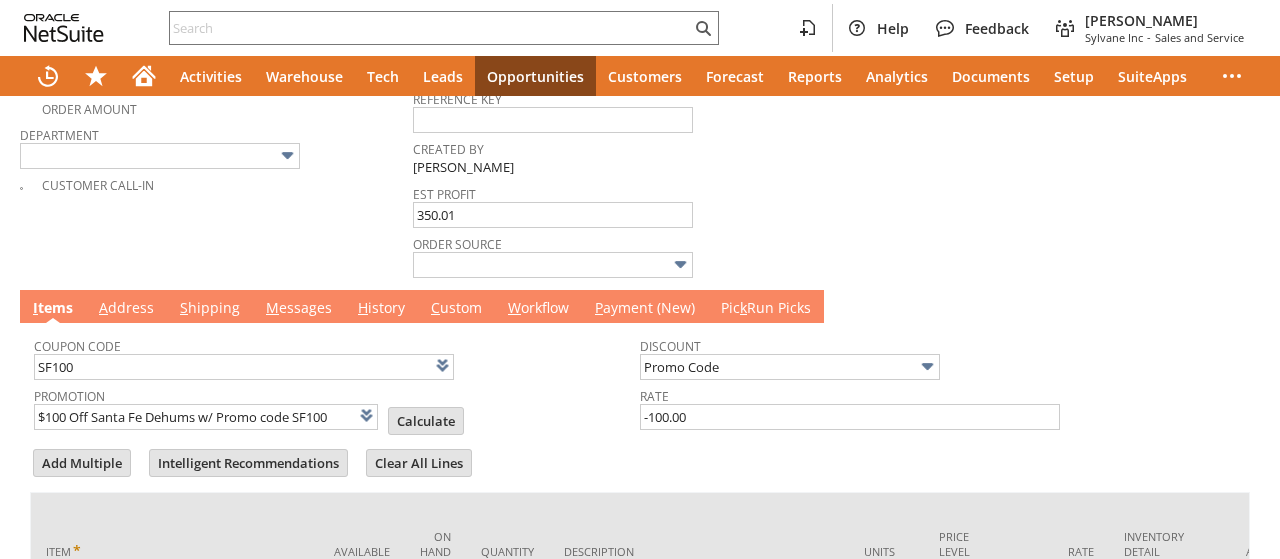 click on "M essages" at bounding box center (299, 309) 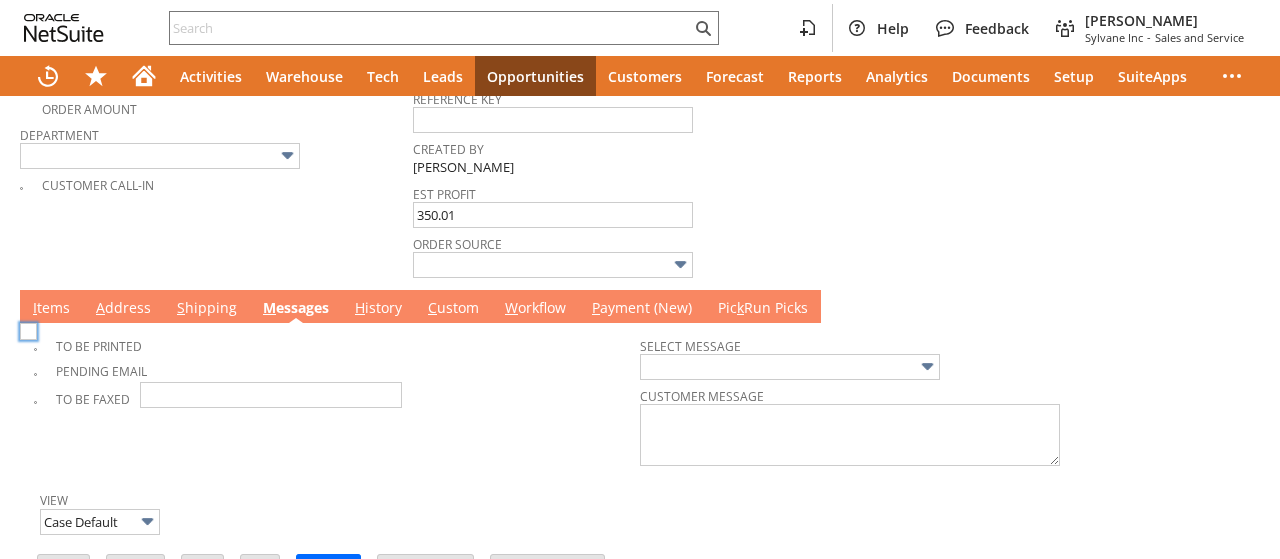 type on "Intelligent Recommendations¹⁰" 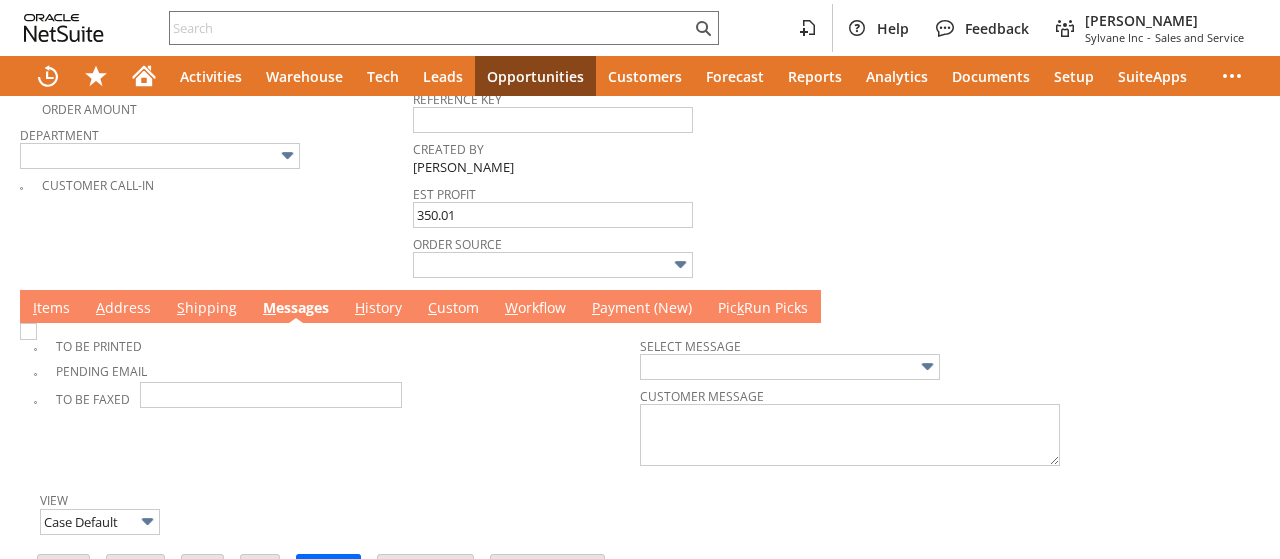 click at bounding box center [28, 331] 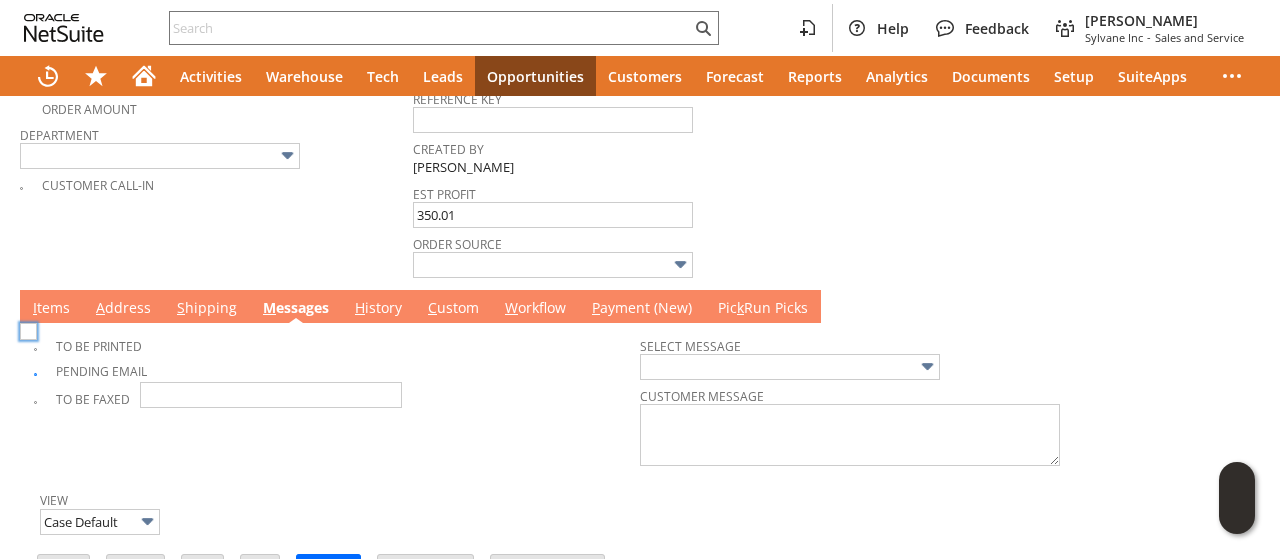 checkbox on "true" 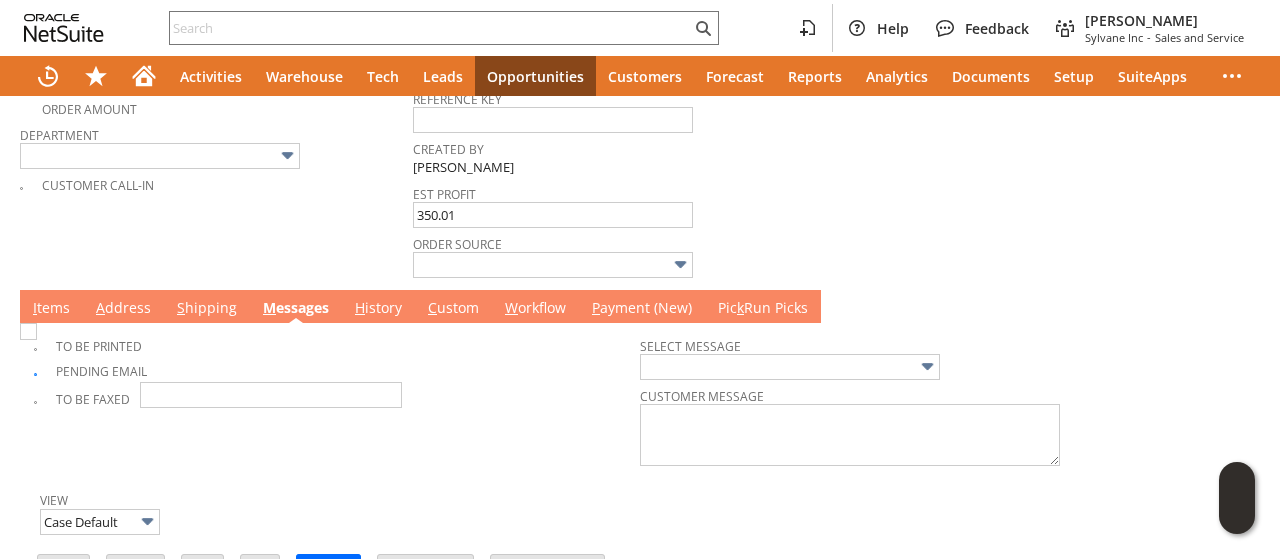 click on "I tems" at bounding box center [51, 309] 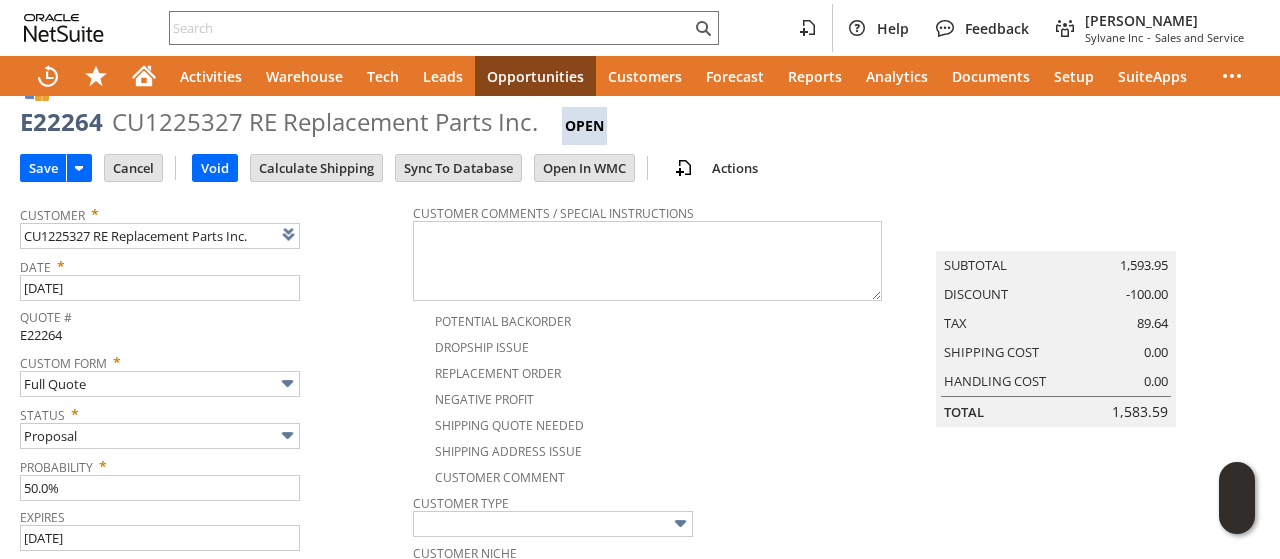 scroll, scrollTop: 0, scrollLeft: 0, axis: both 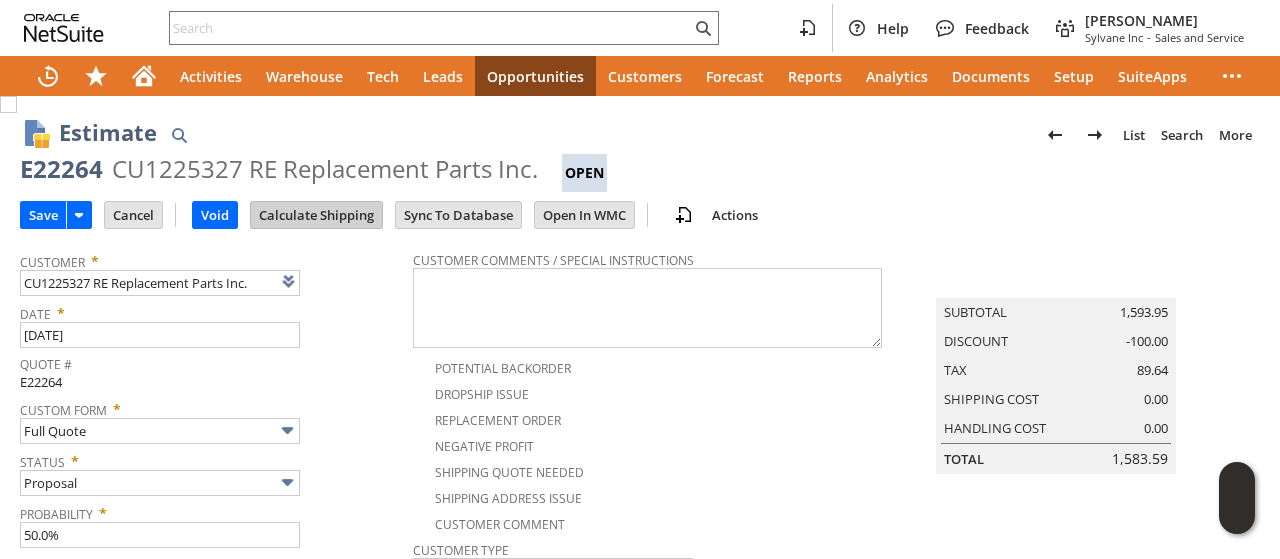 click on "Calculate Shipping" at bounding box center [316, 215] 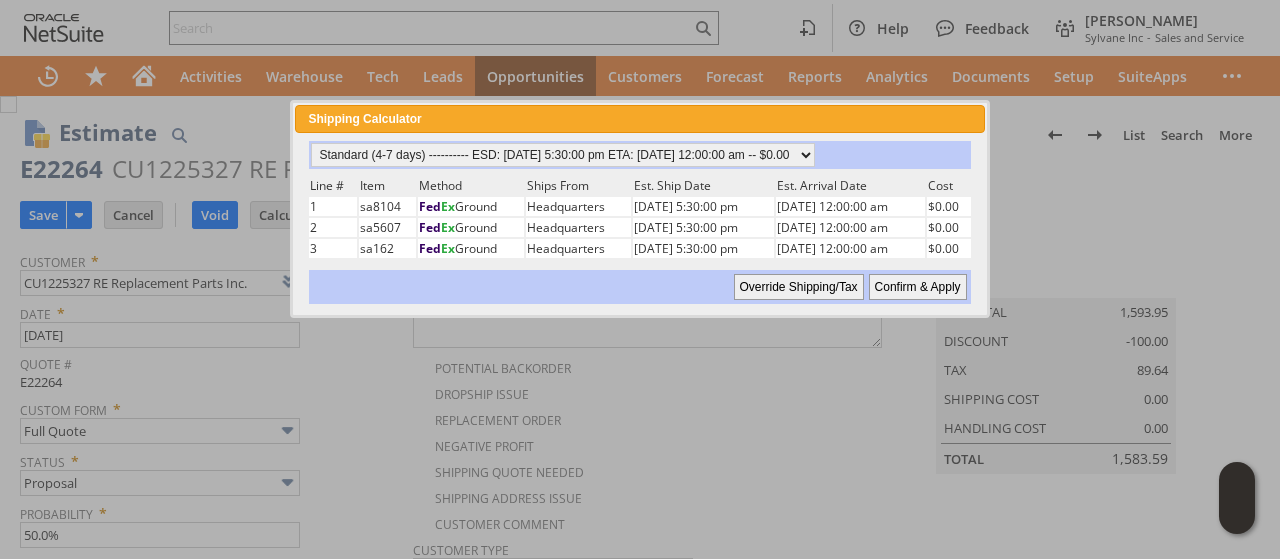 click on "Confirm & Apply" at bounding box center [918, 287] 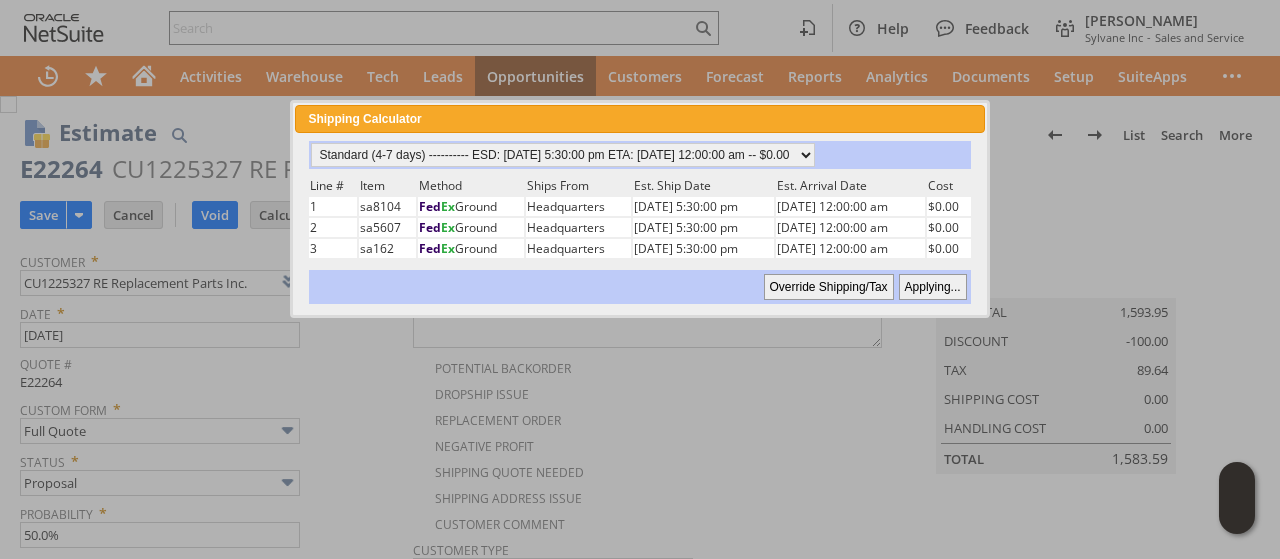 type on "Promo Code" 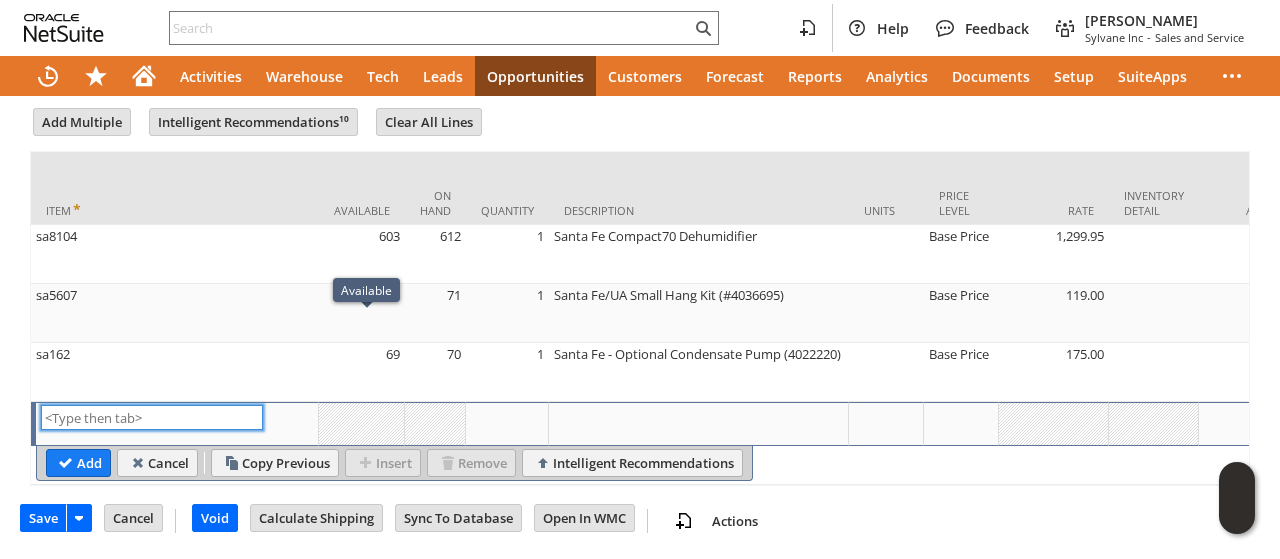 scroll, scrollTop: 758, scrollLeft: 0, axis: vertical 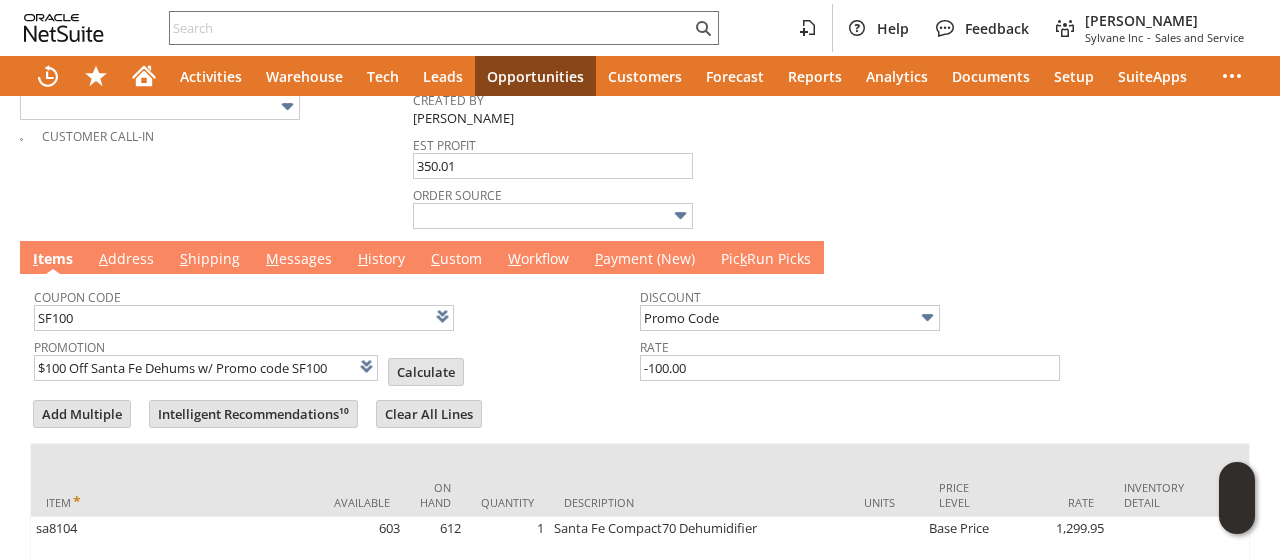 click on "M essages" at bounding box center (299, 260) 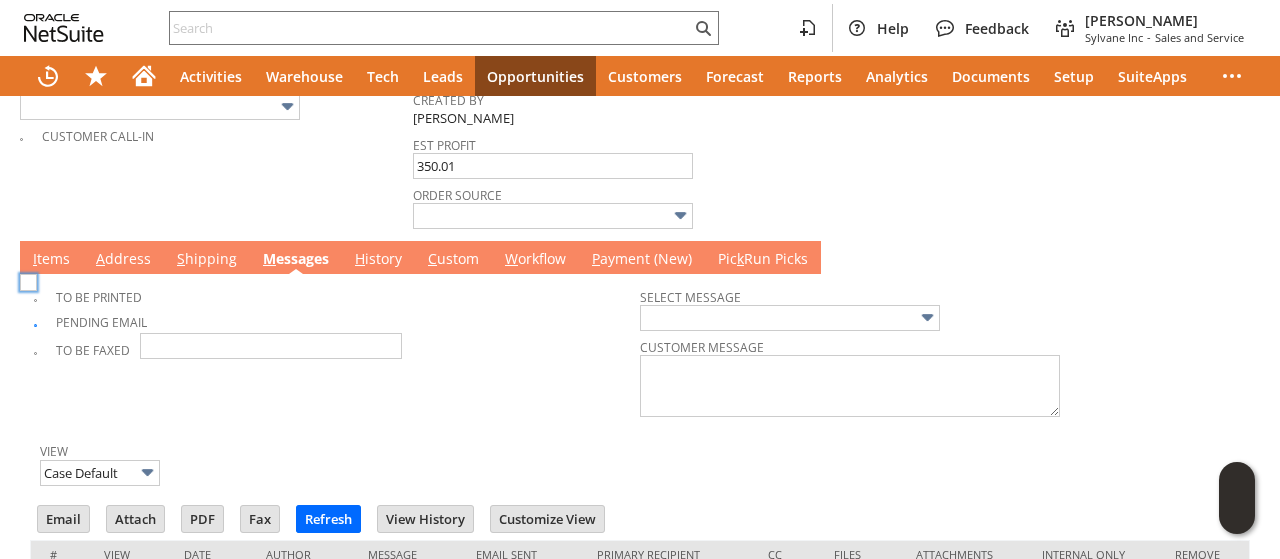 scroll, scrollTop: 0, scrollLeft: 0, axis: both 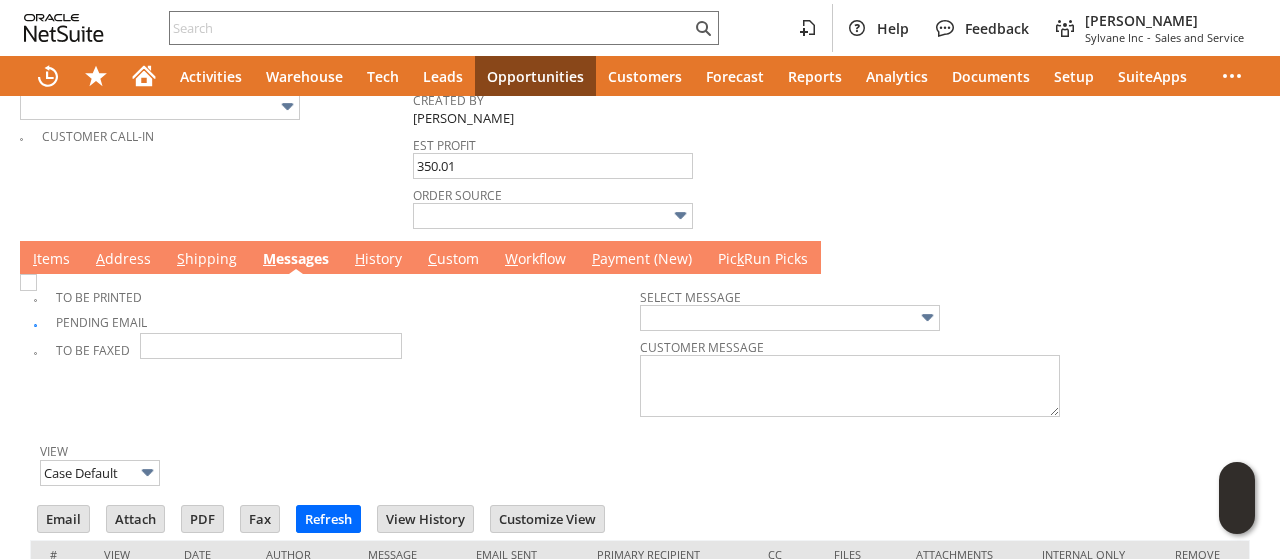 click on "I tems" at bounding box center [51, 260] 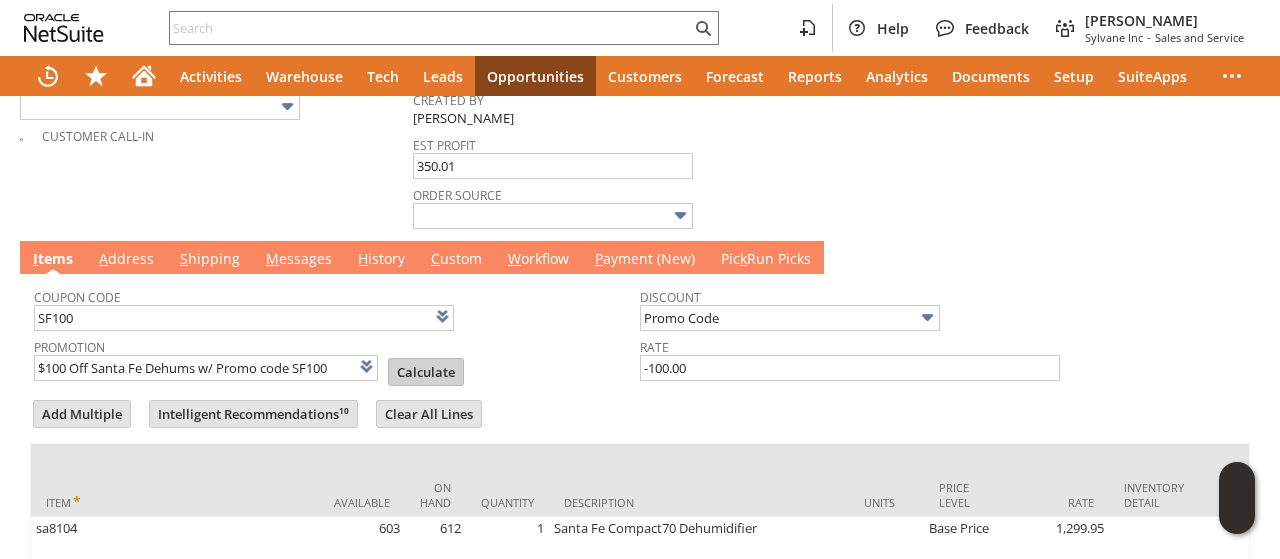 click on "Calculate" at bounding box center (426, 372) 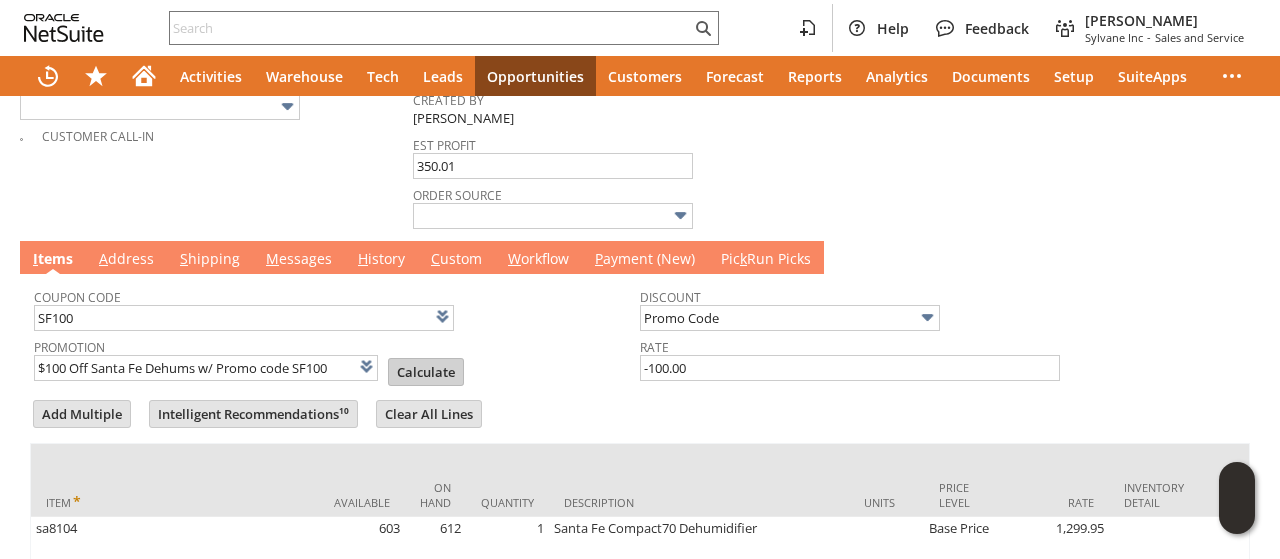type on "Promo Code" 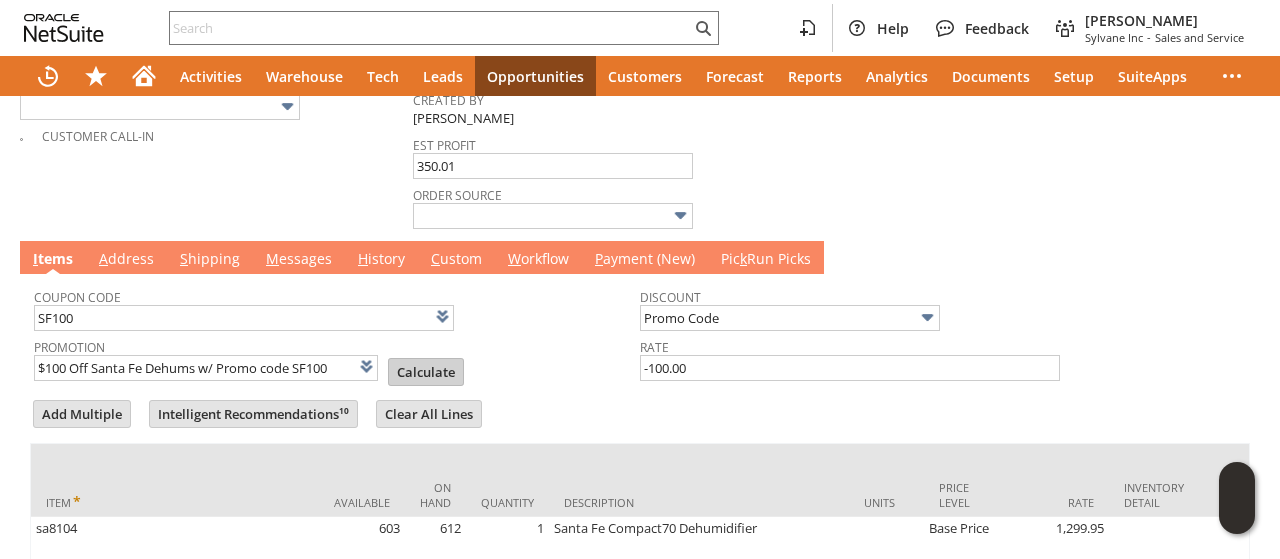 type on "-100.00" 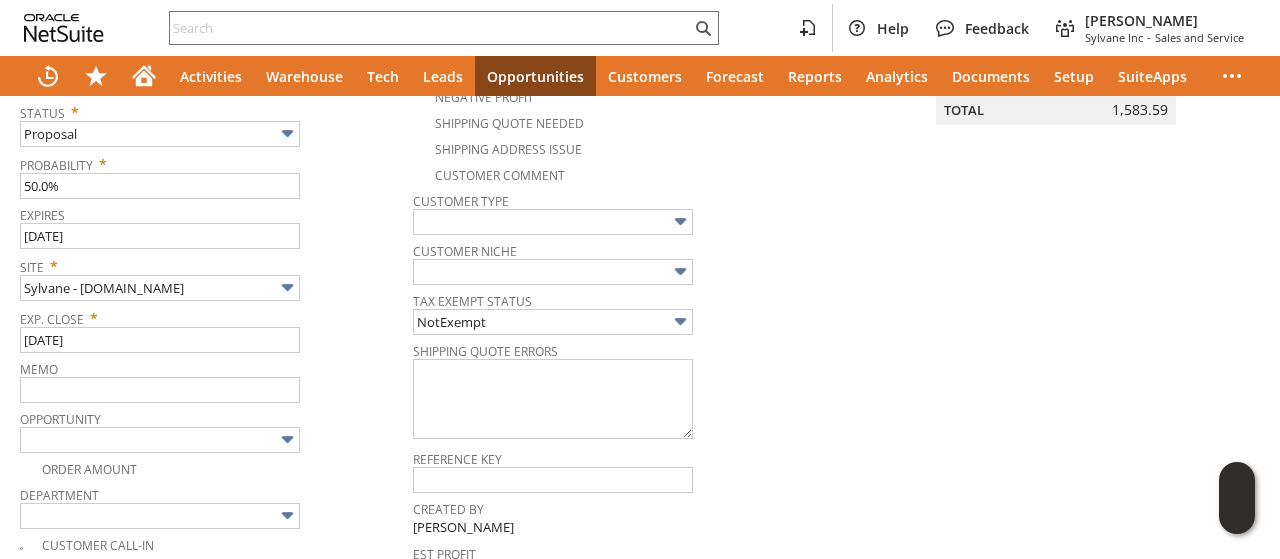 scroll, scrollTop: 0, scrollLeft: 0, axis: both 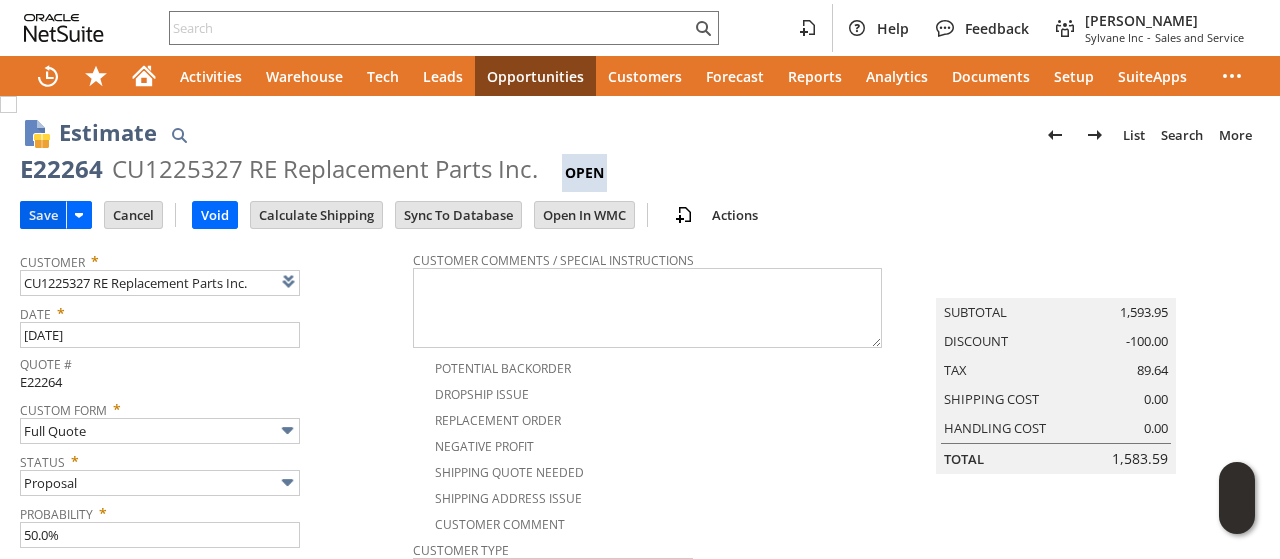 click on "Save" at bounding box center (43, 215) 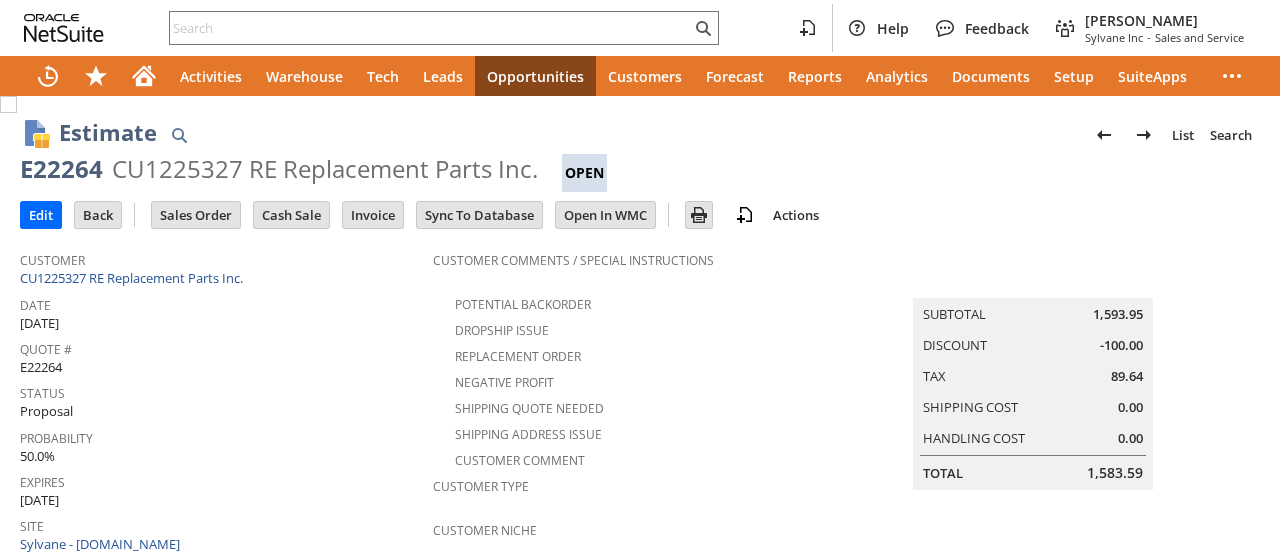 scroll, scrollTop: 0, scrollLeft: 0, axis: both 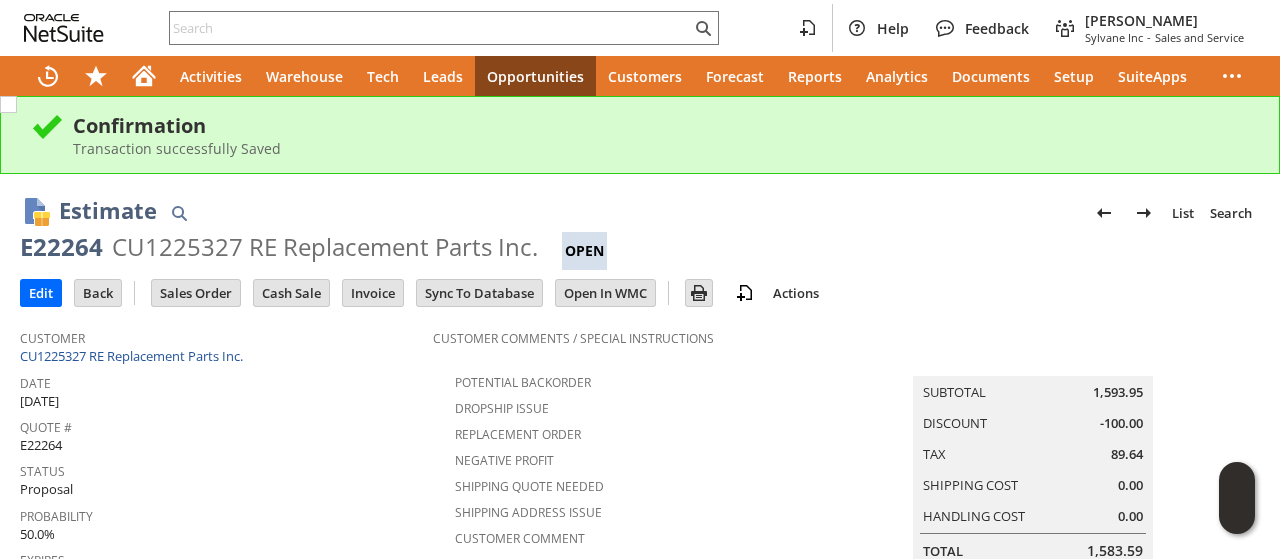 drag, startPoint x: 890, startPoint y: 238, endPoint x: 906, endPoint y: 230, distance: 17.888544 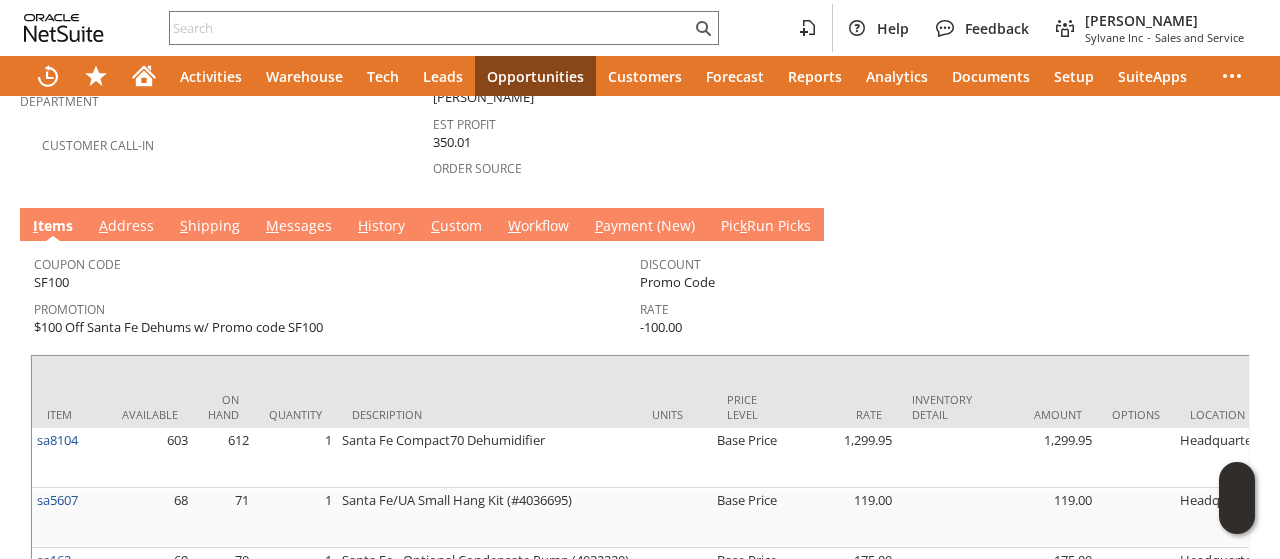click on "Estimate
List
Search
E22264
CU1225327 RE Replacement Parts Inc.
Open
Go
Edit
Back
New
Make Copy" at bounding box center (640, -160) 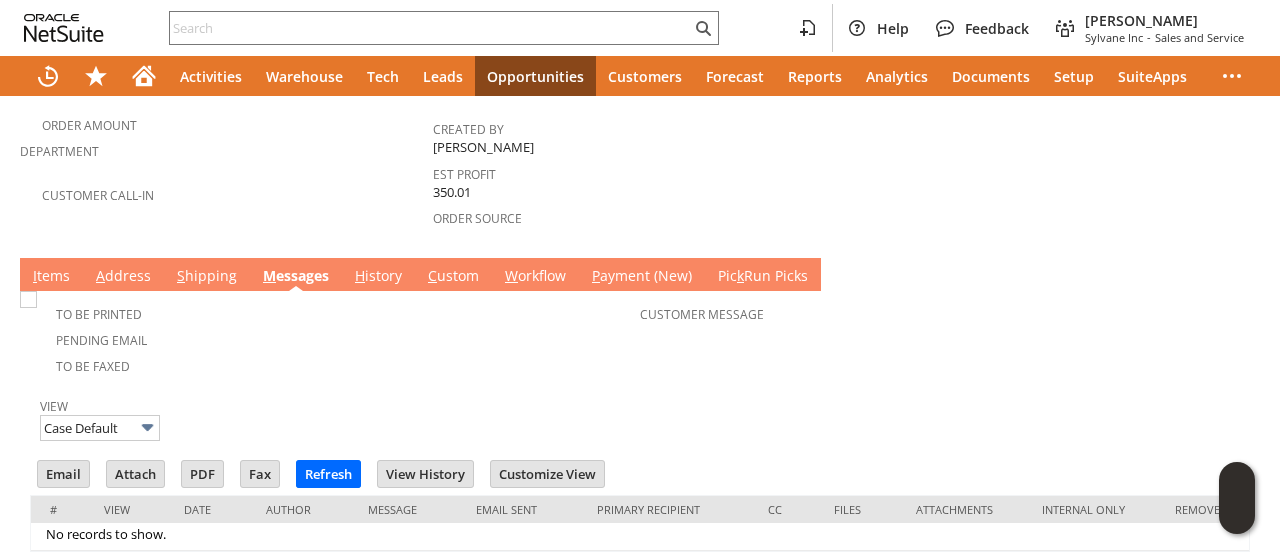 scroll, scrollTop: 684, scrollLeft: 0, axis: vertical 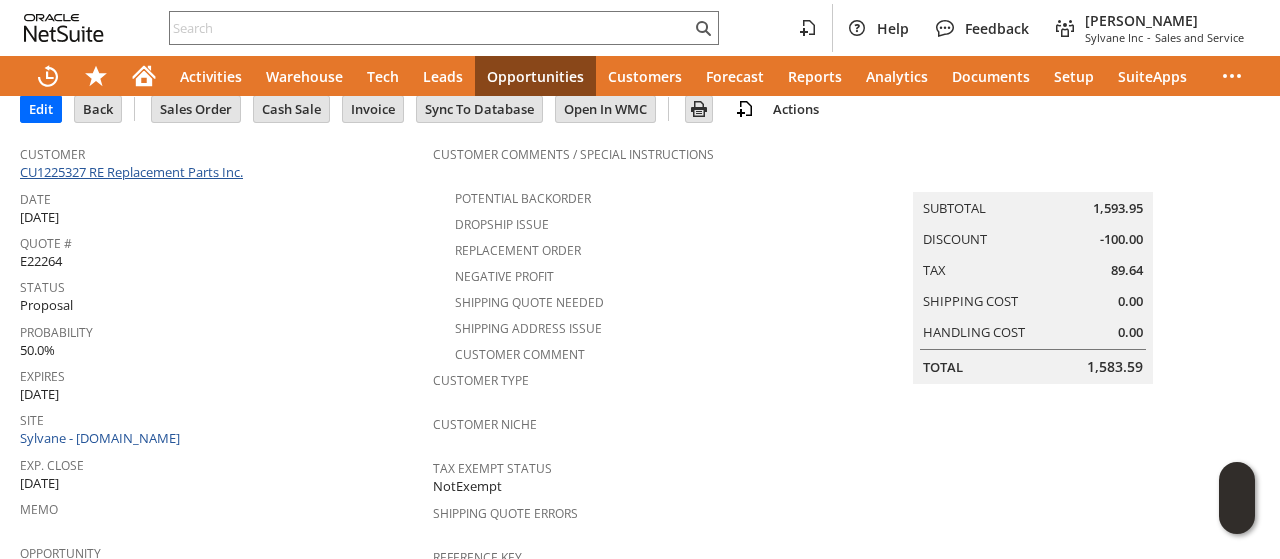 click on "CU1225327 RE Replacement Parts Inc." at bounding box center [134, 172] 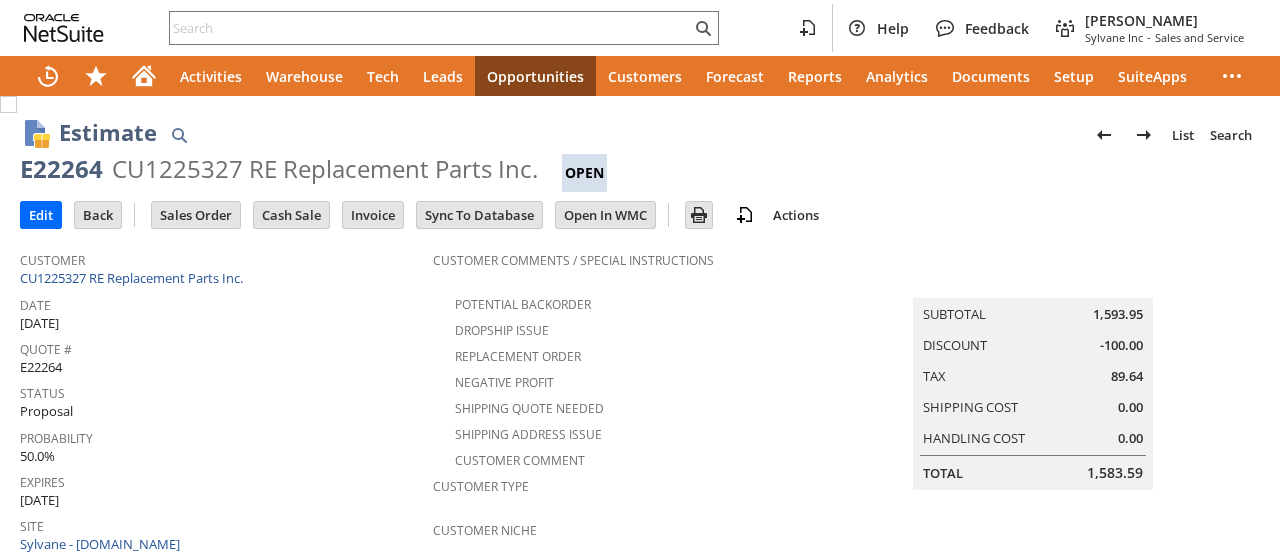 scroll, scrollTop: 0, scrollLeft: 0, axis: both 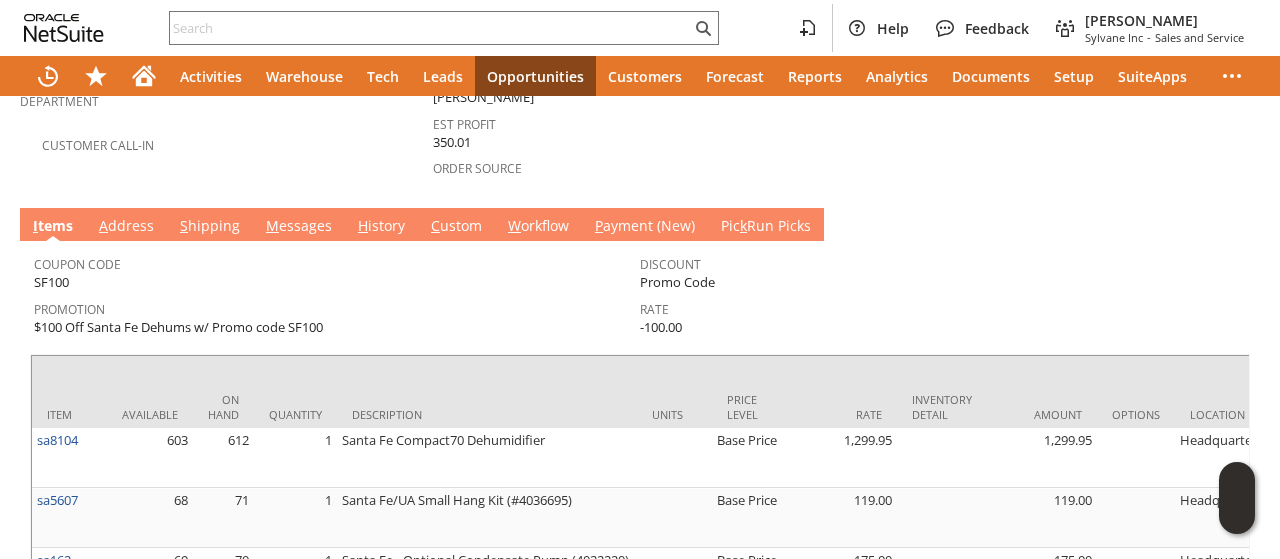 click on "M essages" at bounding box center [299, 227] 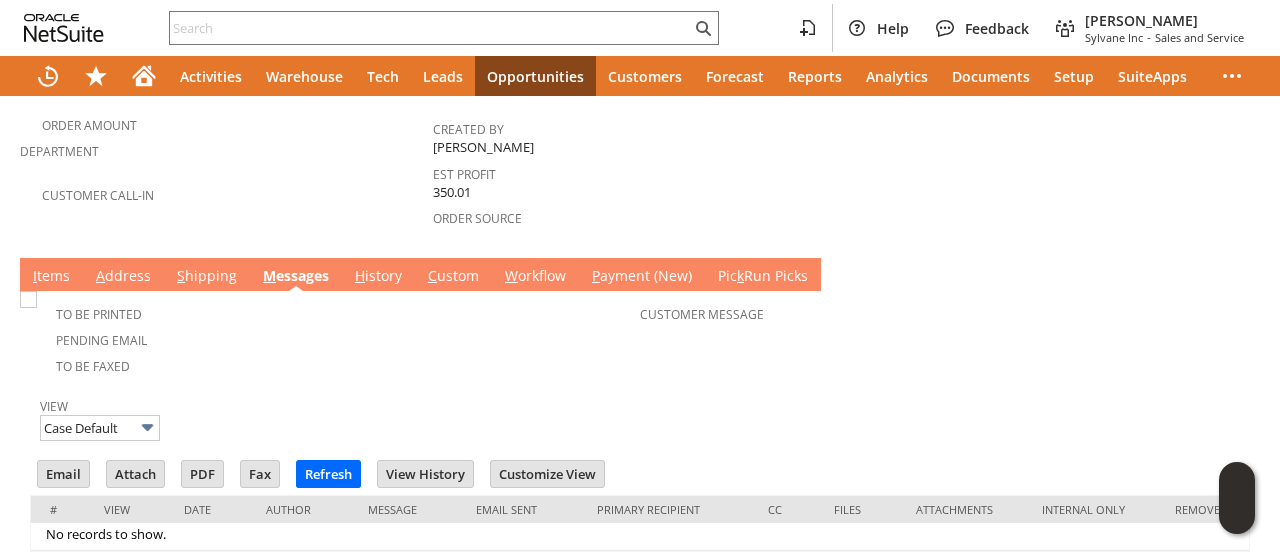 scroll, scrollTop: 606, scrollLeft: 0, axis: vertical 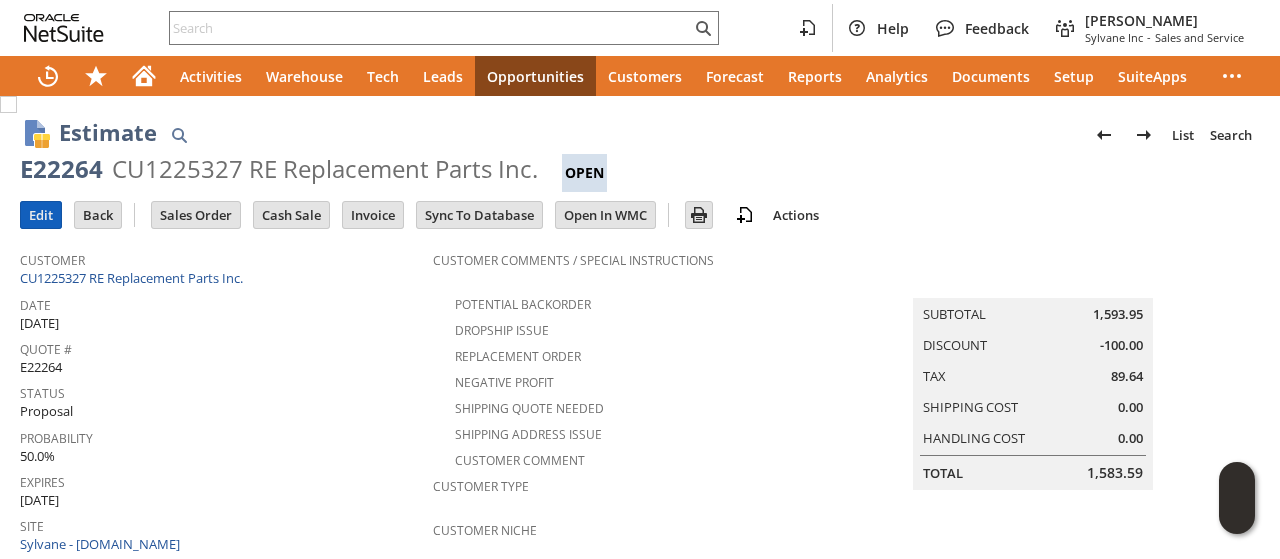 click on "Edit" at bounding box center (41, 215) 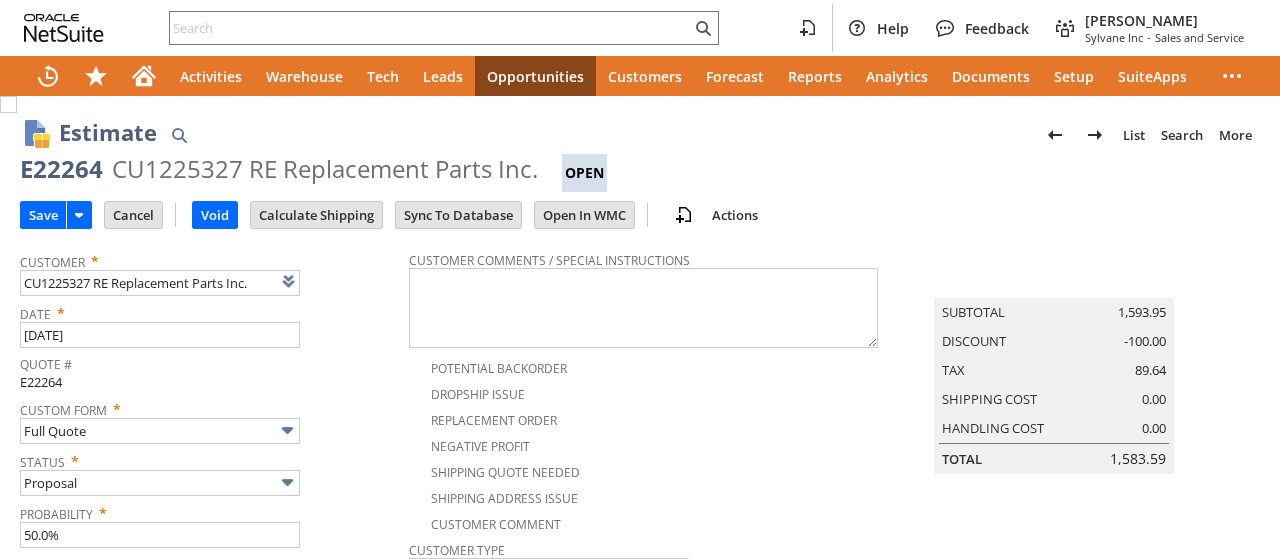 scroll, scrollTop: 0, scrollLeft: 0, axis: both 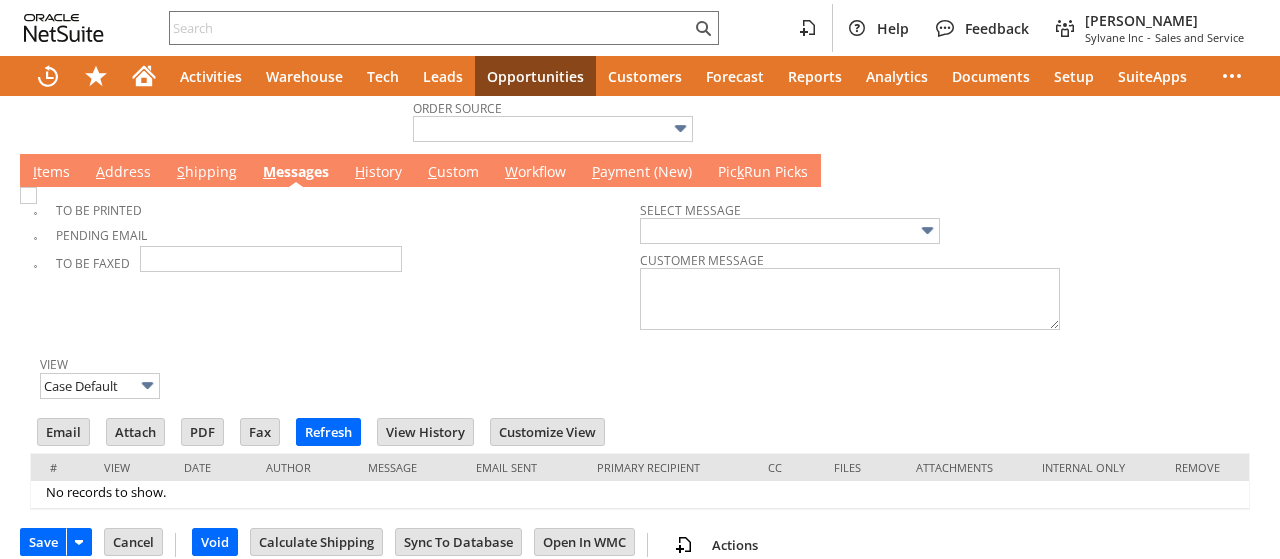 click at bounding box center [28, 195] 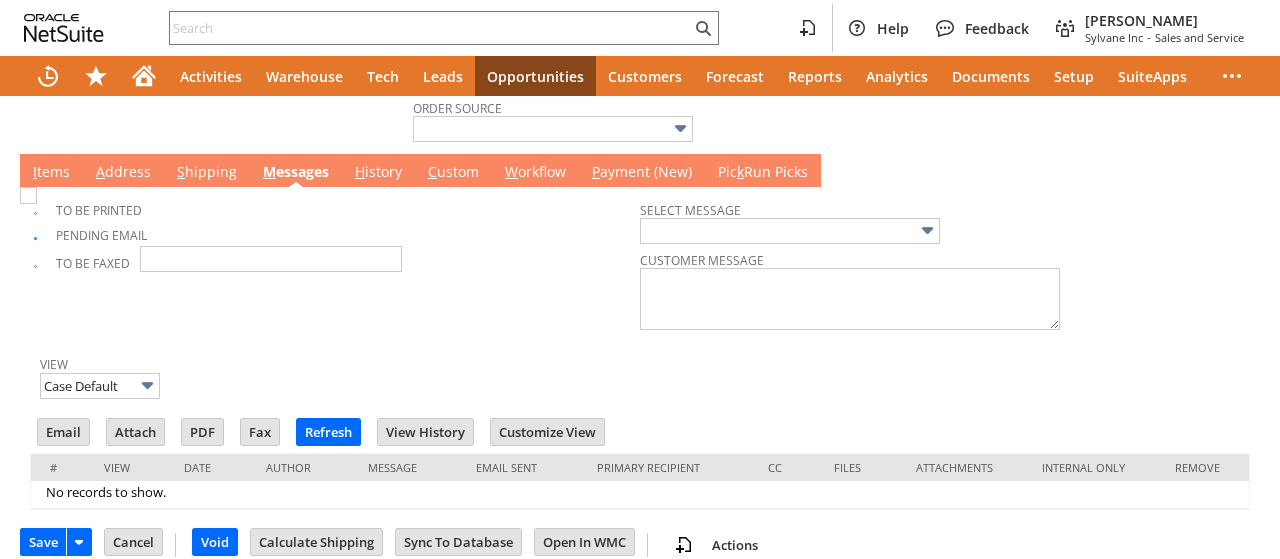 click at bounding box center [28, 195] 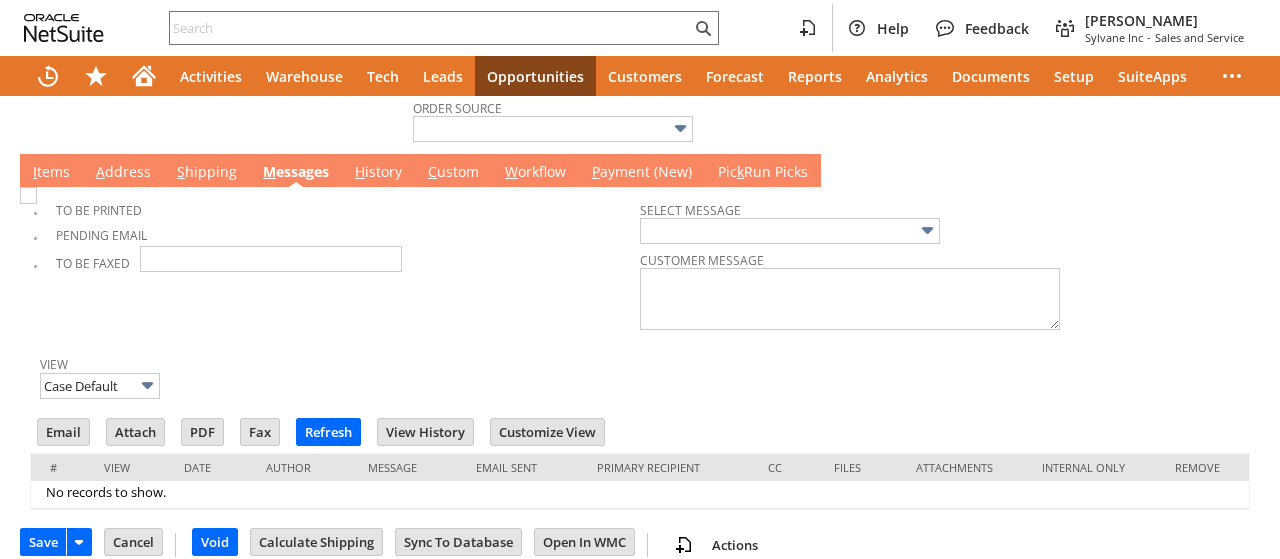 scroll, scrollTop: 0, scrollLeft: 0, axis: both 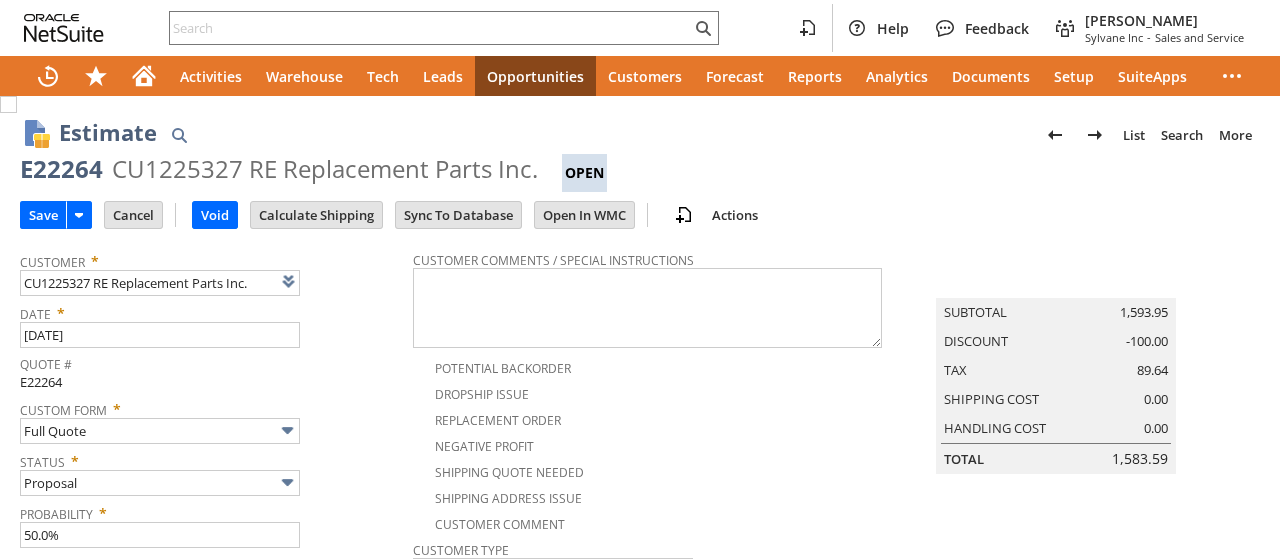 click at bounding box center [28, 1040] 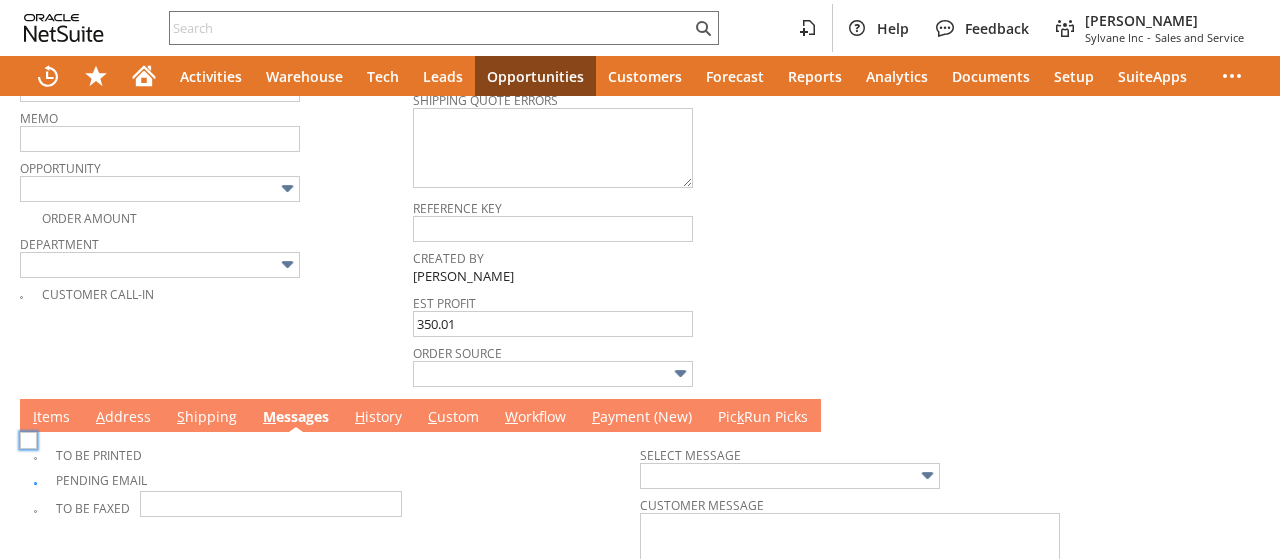 checkbox on "true" 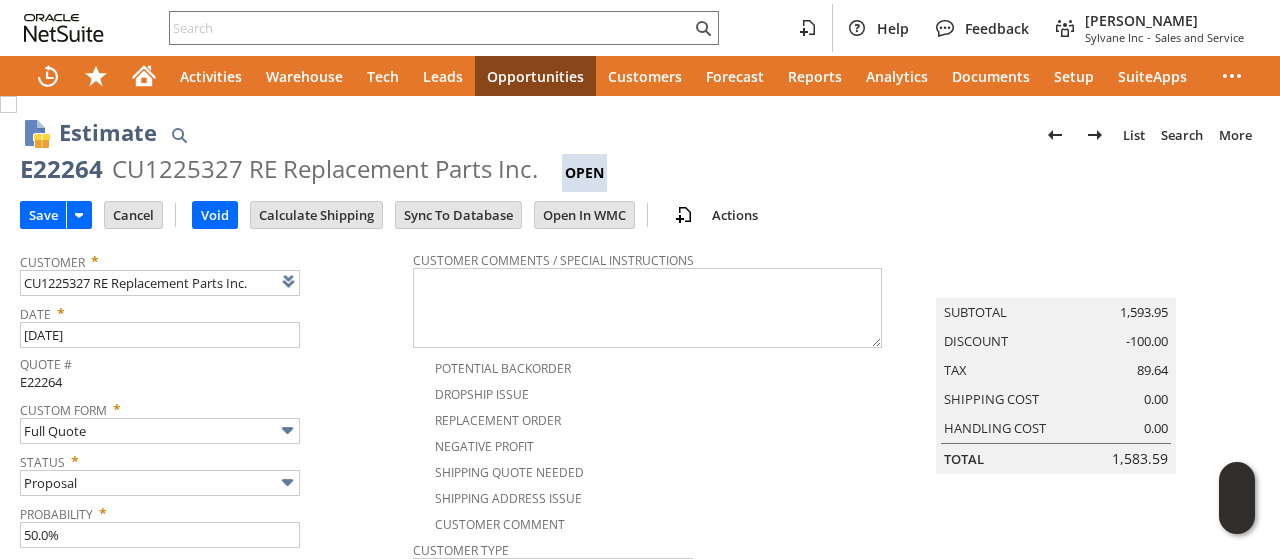 scroll, scrollTop: 700, scrollLeft: 0, axis: vertical 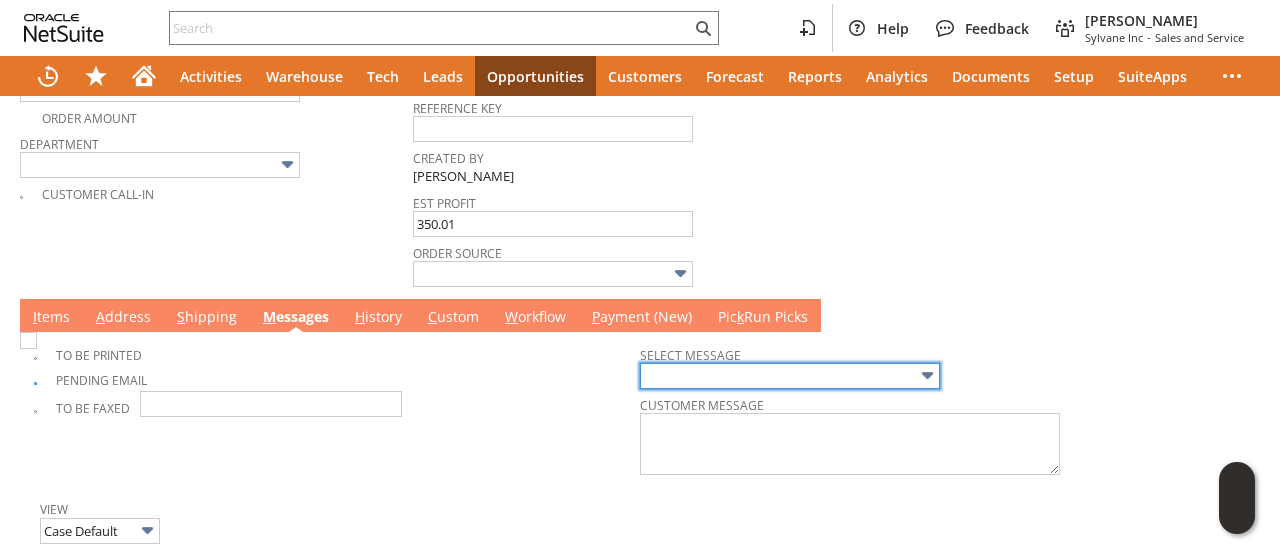click at bounding box center [790, 376] 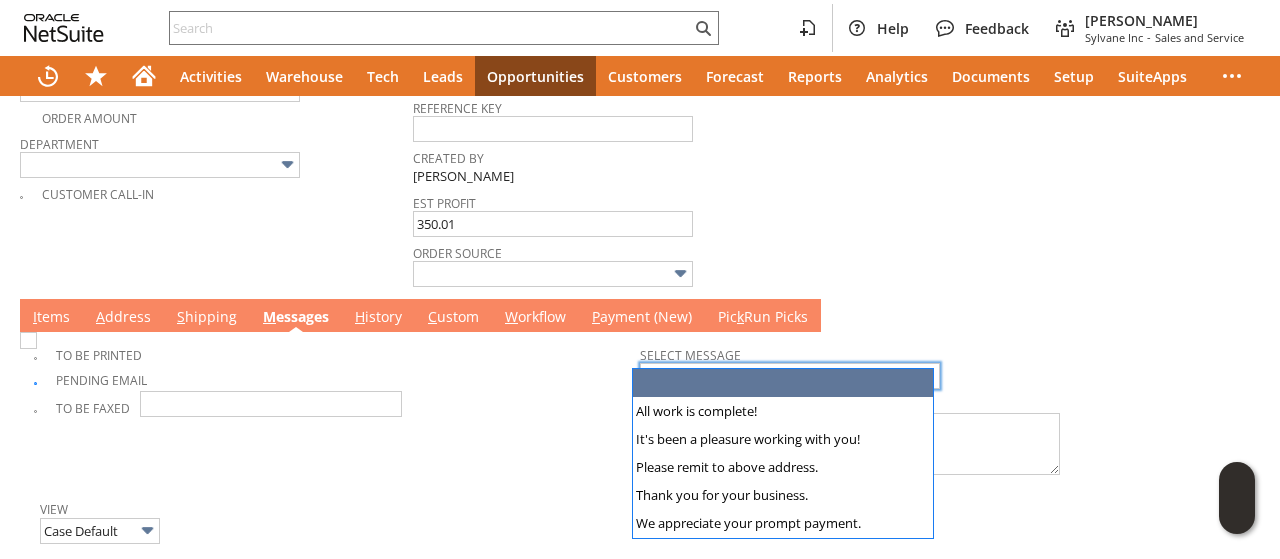 click on "To Be Printed
Pending Email
To Be Faxed" at bounding box center (337, 408) 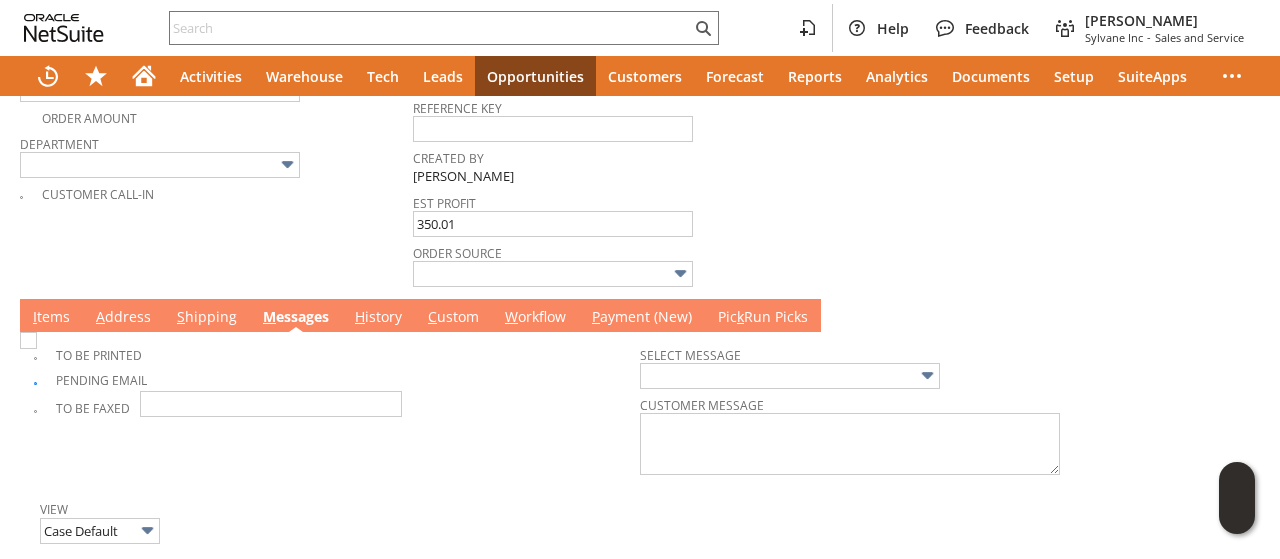scroll, scrollTop: 0, scrollLeft: 0, axis: both 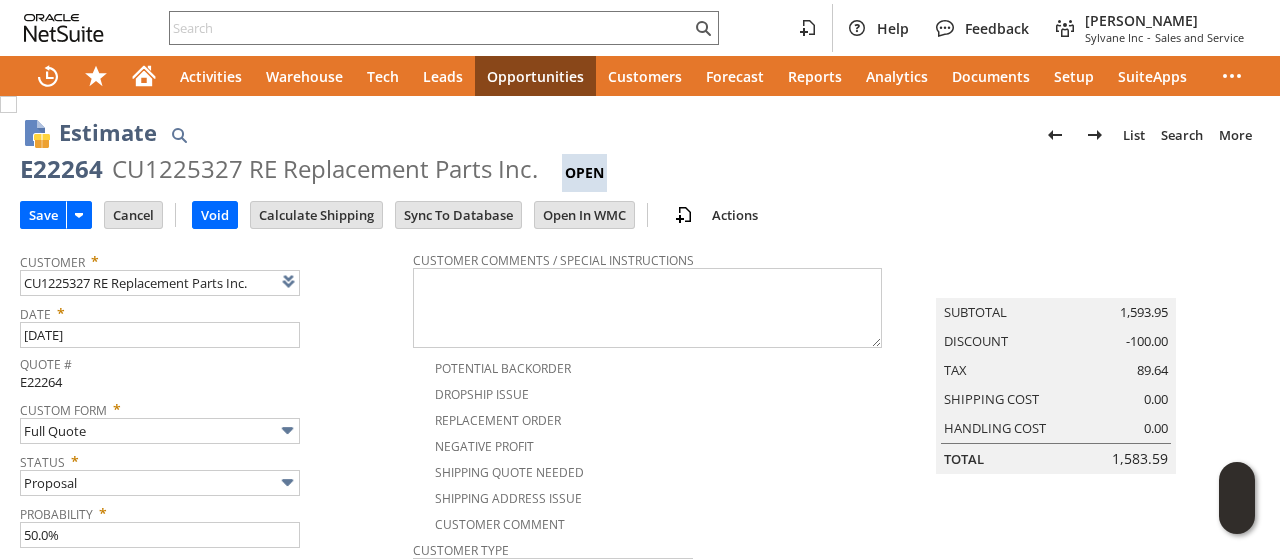 click on "Save" at bounding box center [62, 214] 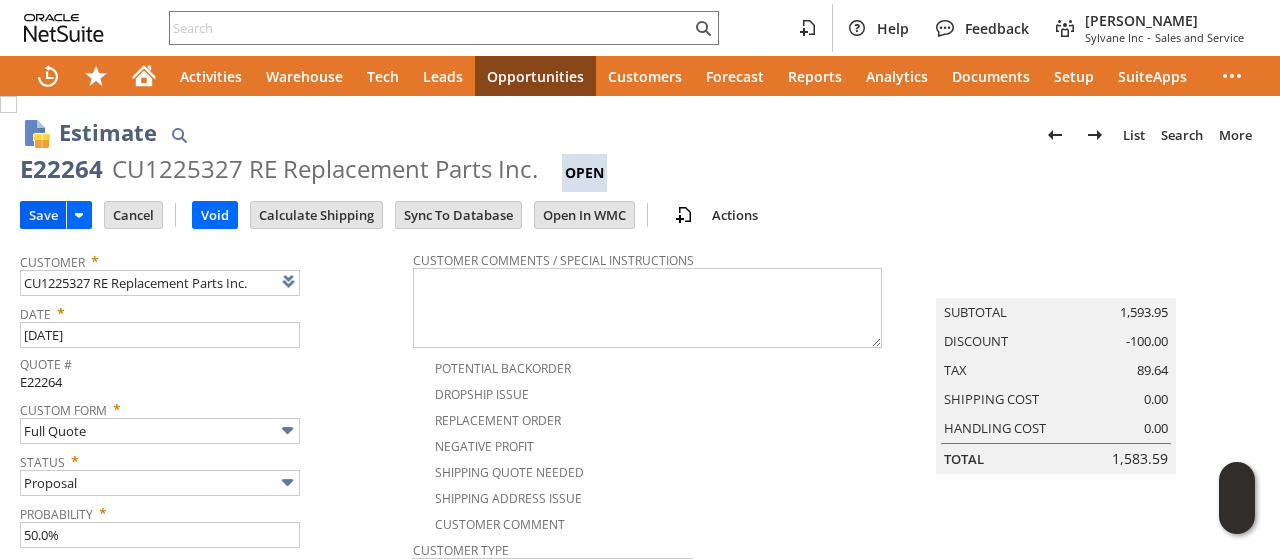 click on "Save" at bounding box center [43, 215] 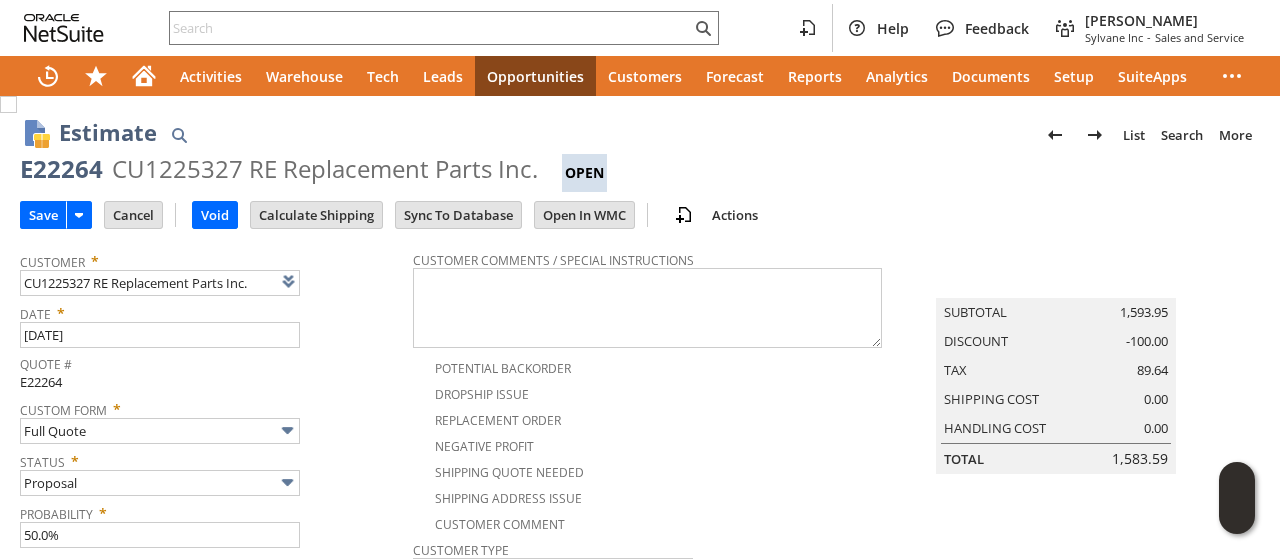 scroll, scrollTop: 700, scrollLeft: 0, axis: vertical 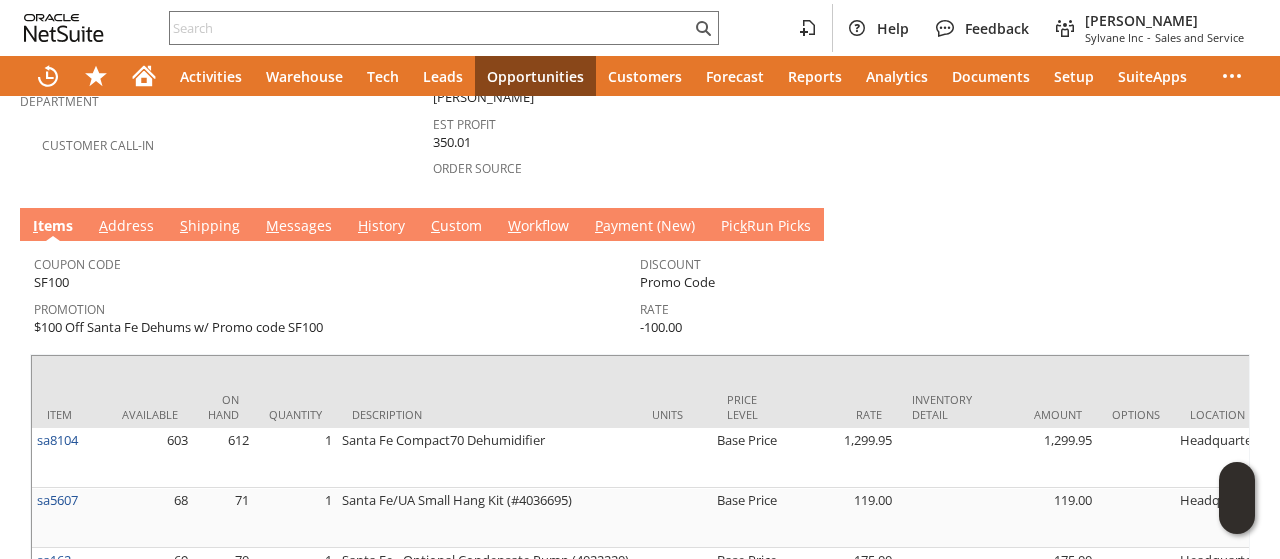 click on "M essages" at bounding box center (299, 227) 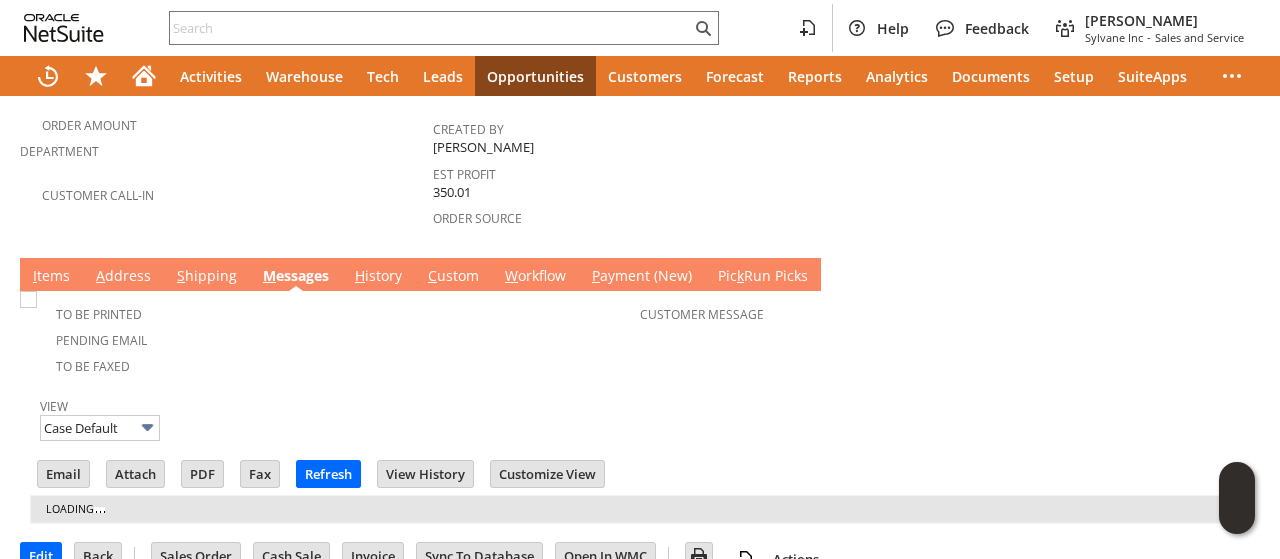 scroll, scrollTop: 0, scrollLeft: 0, axis: both 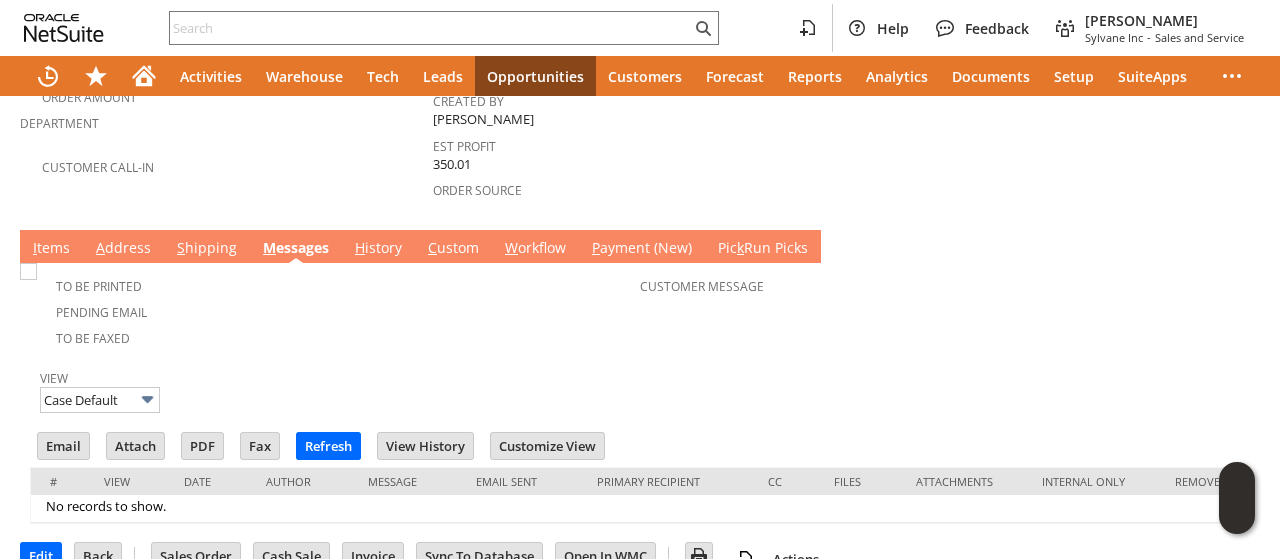 click on "I tems" at bounding box center [51, 249] 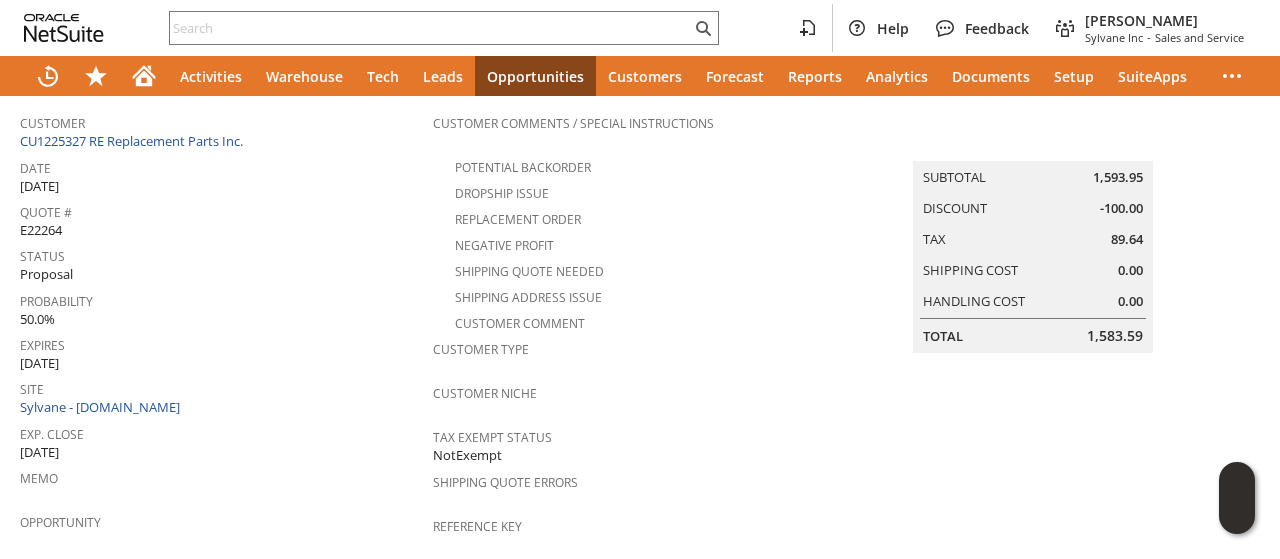 scroll, scrollTop: 184, scrollLeft: 0, axis: vertical 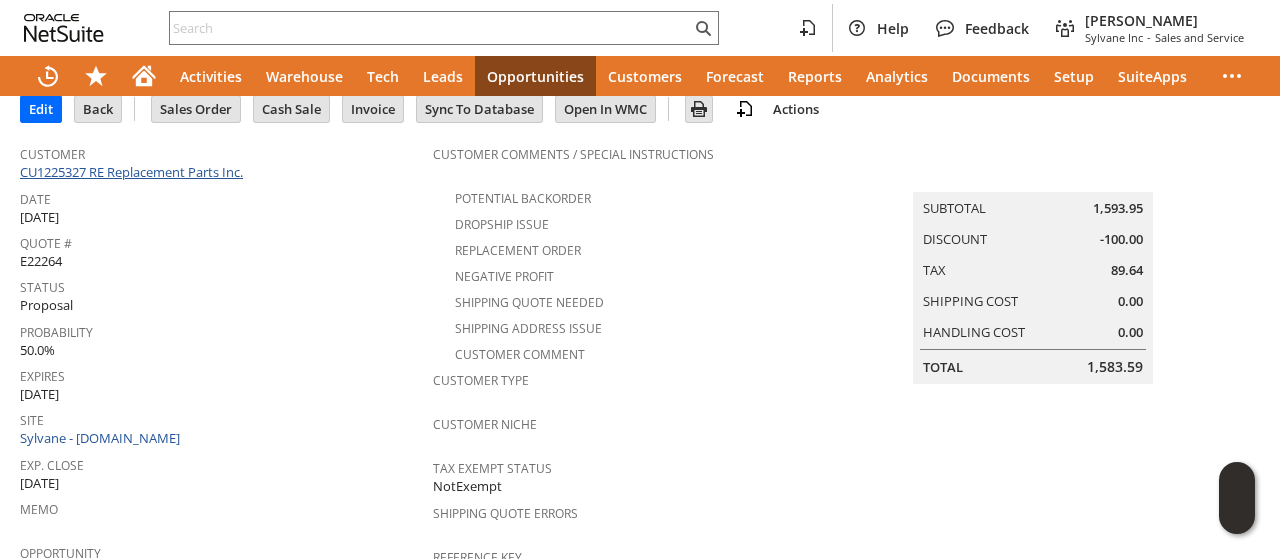 click on "CU1225327 RE Replacement Parts Inc." at bounding box center [134, 172] 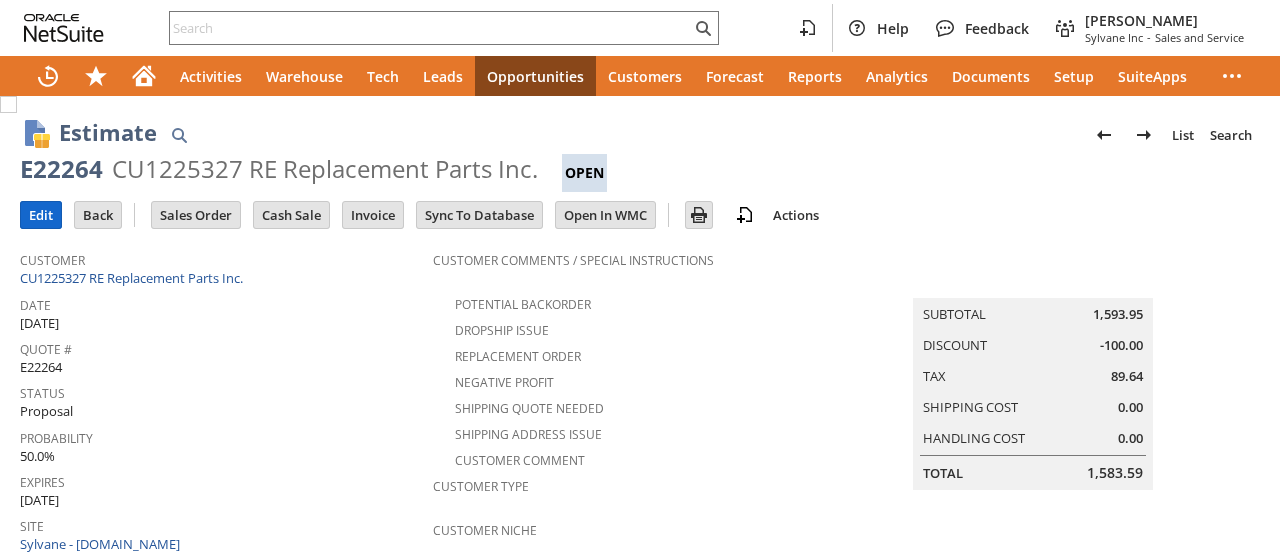 click on "Edit" at bounding box center [41, 215] 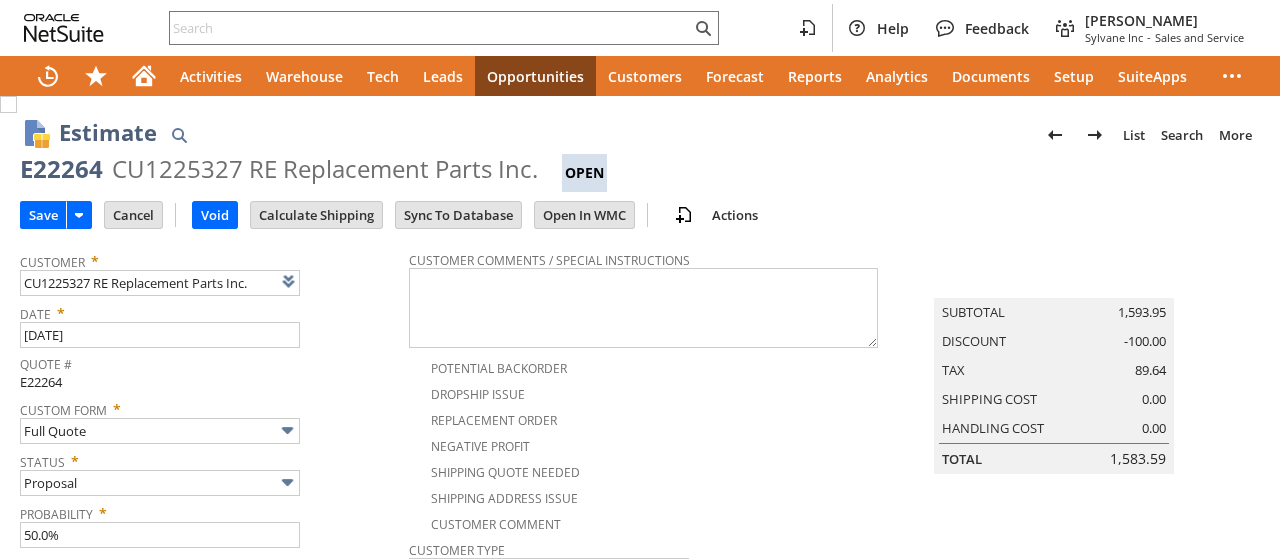 scroll, scrollTop: 0, scrollLeft: 0, axis: both 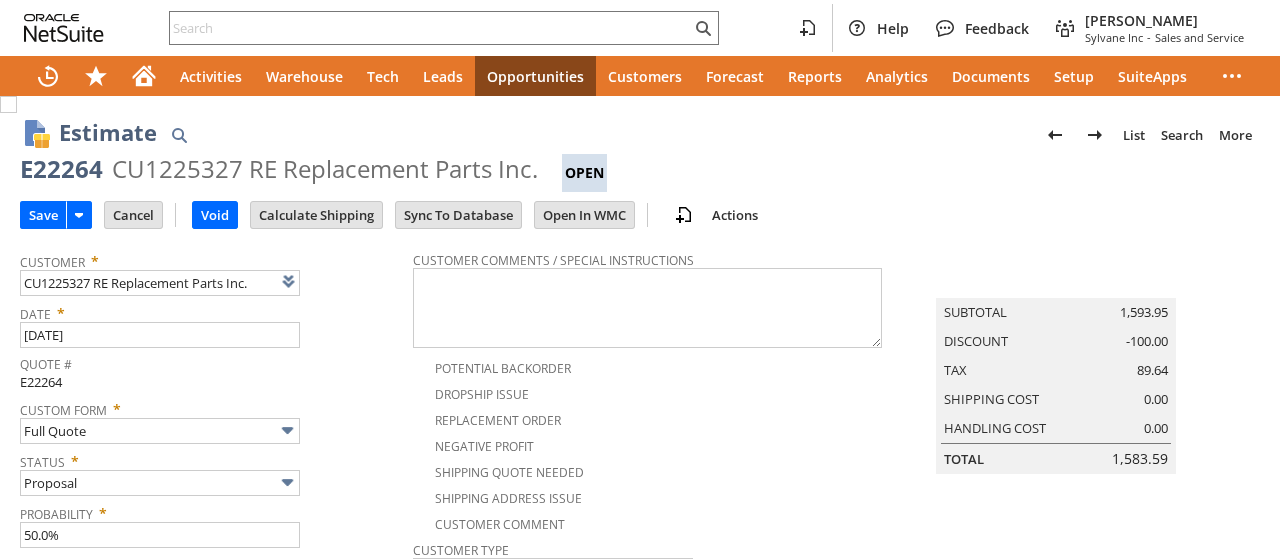 type on "Add" 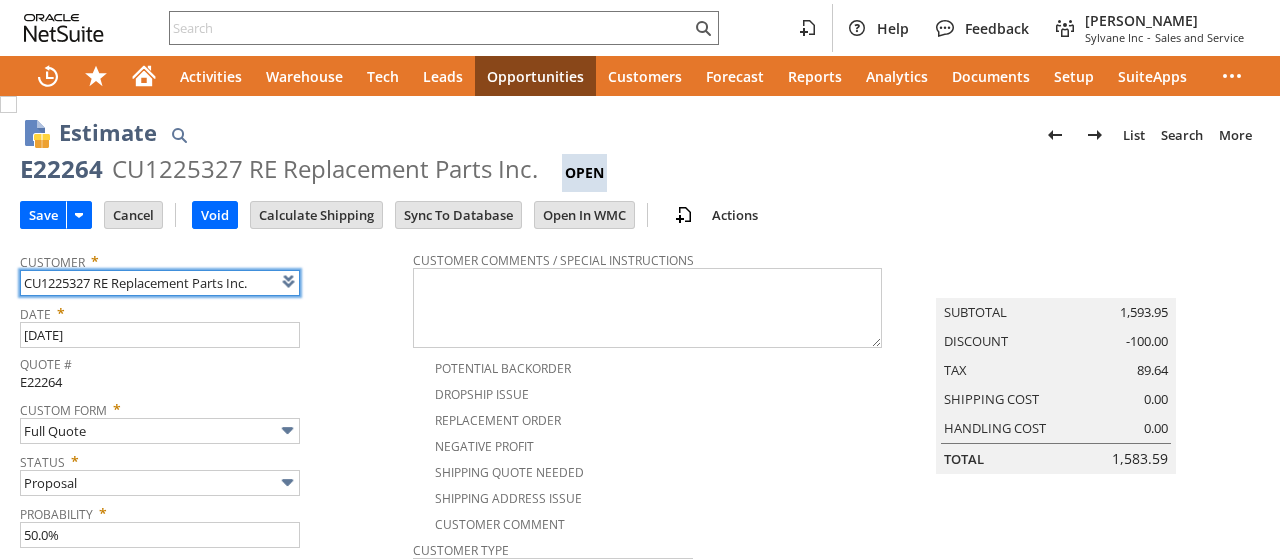 type on "Intelligent Recommendations¹⁰" 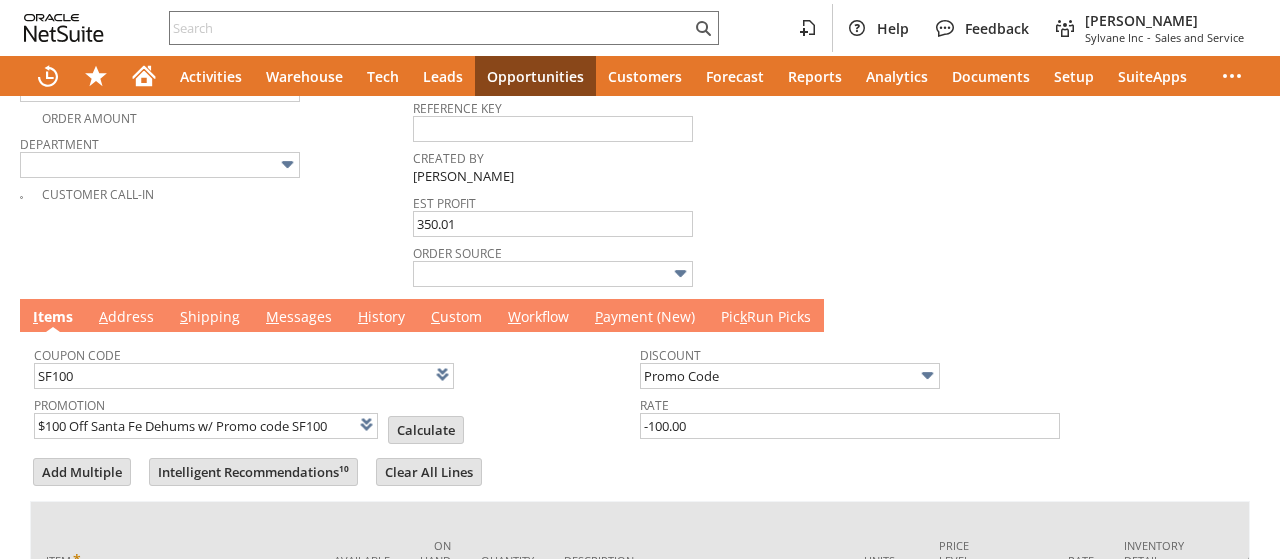 click on "M essages" at bounding box center (299, 318) 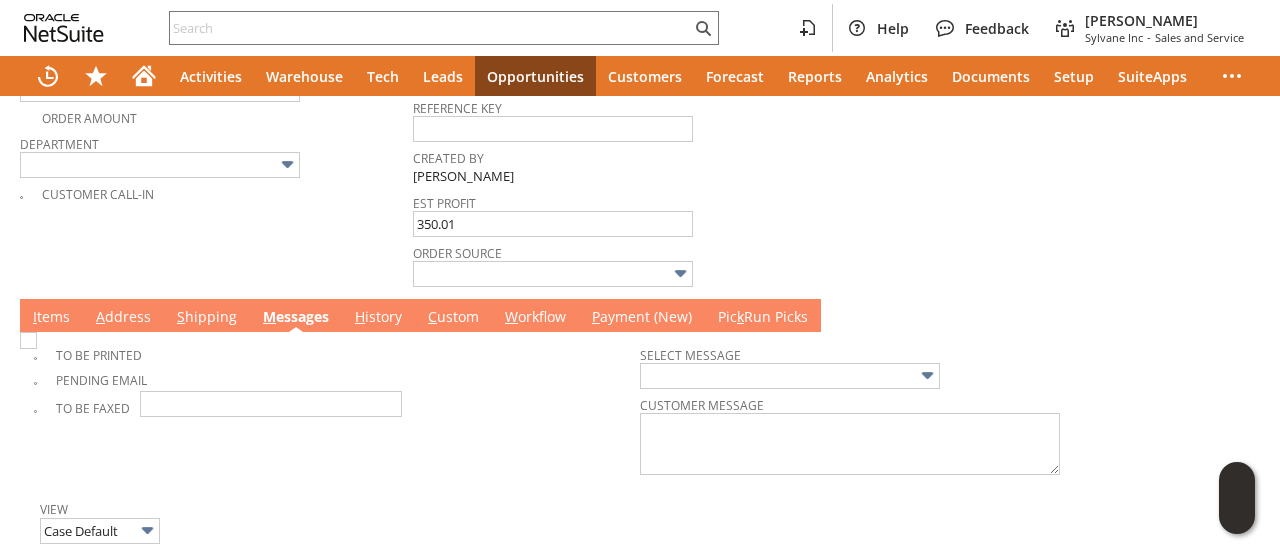 scroll, scrollTop: 0, scrollLeft: 0, axis: both 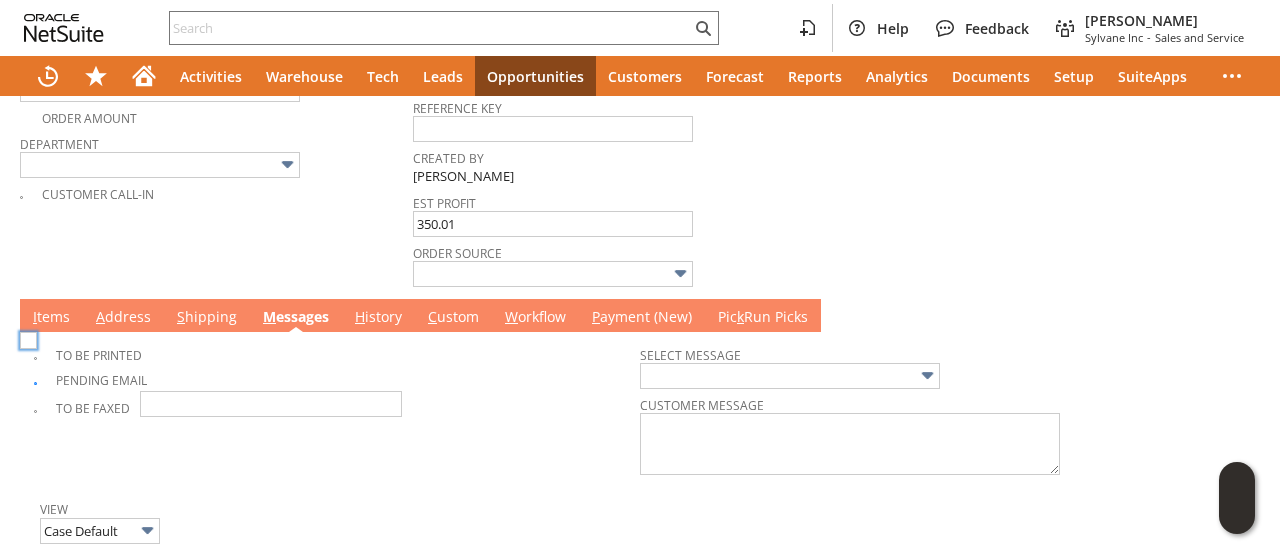 checkbox on "true" 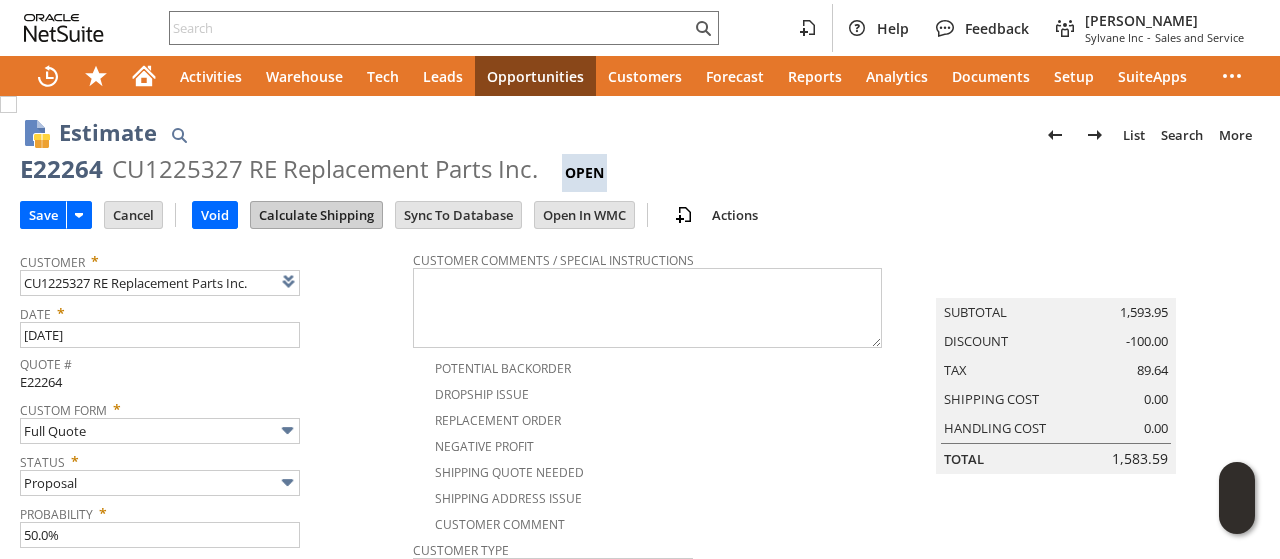 click on "Calculate Shipping" at bounding box center [316, 215] 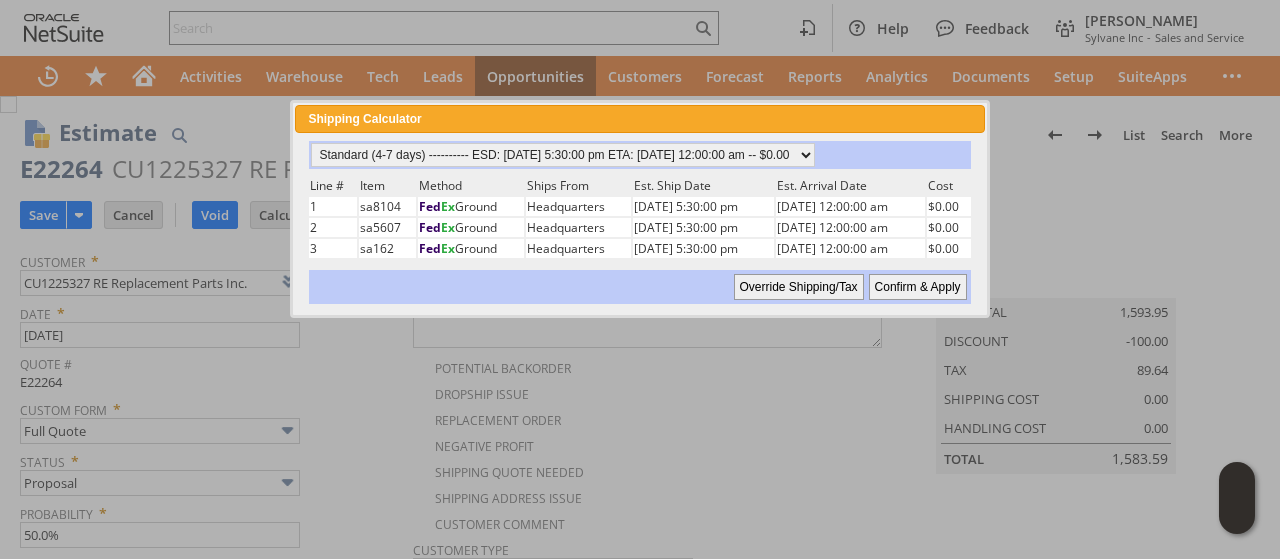 click on "Confirm & Apply" at bounding box center (918, 287) 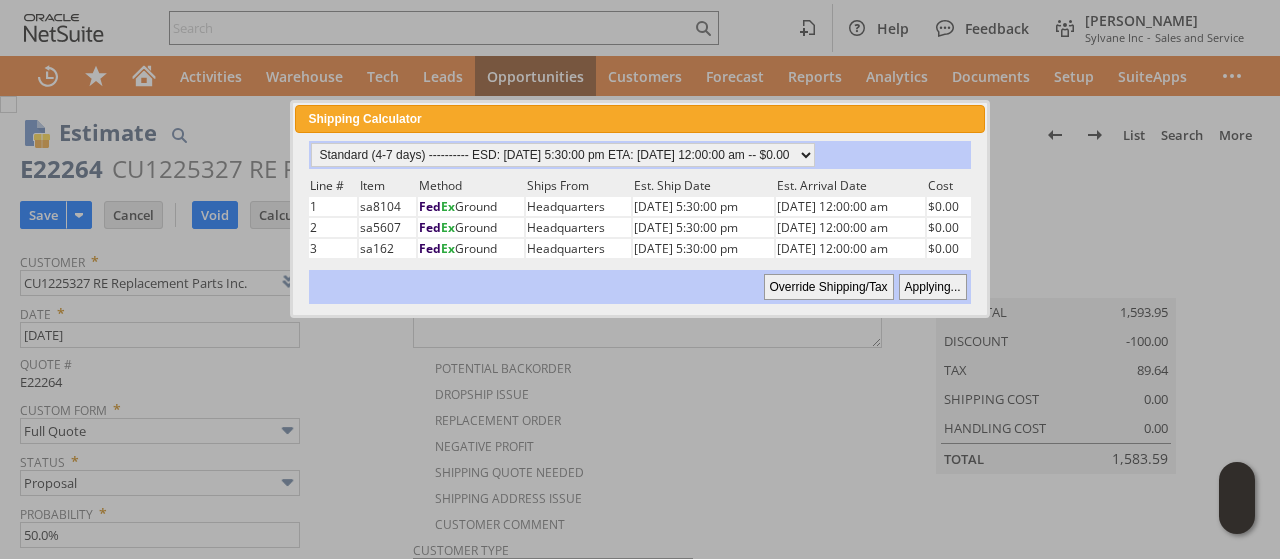 type on "Reseller" 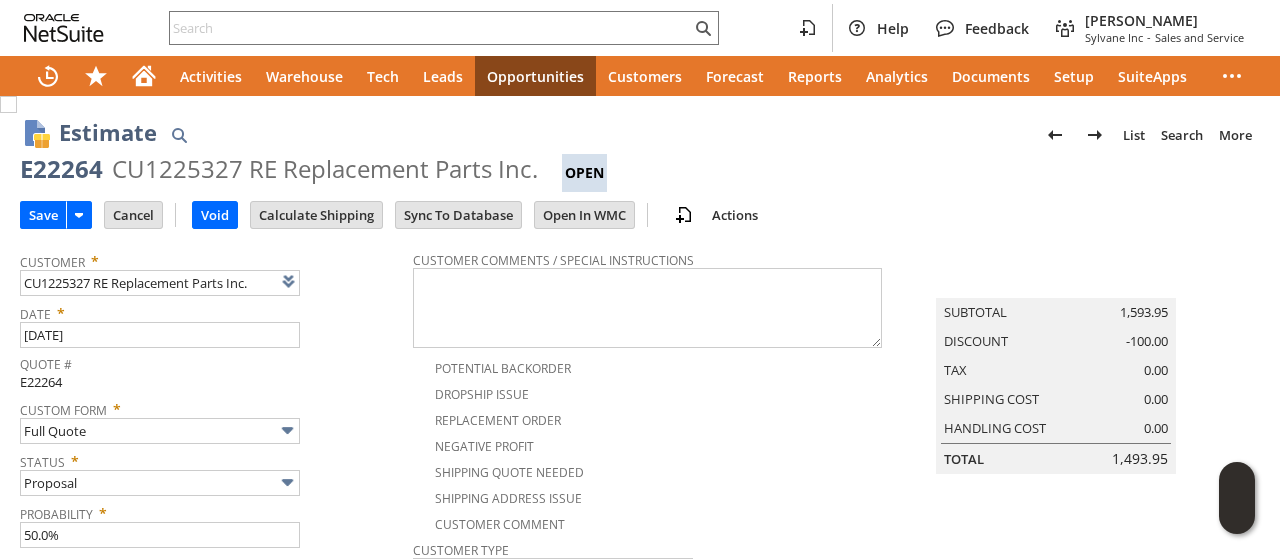 click on "Save
Save
Save & New
Save & Print
Cancel
Void
Delete" at bounding box center (640, 216) 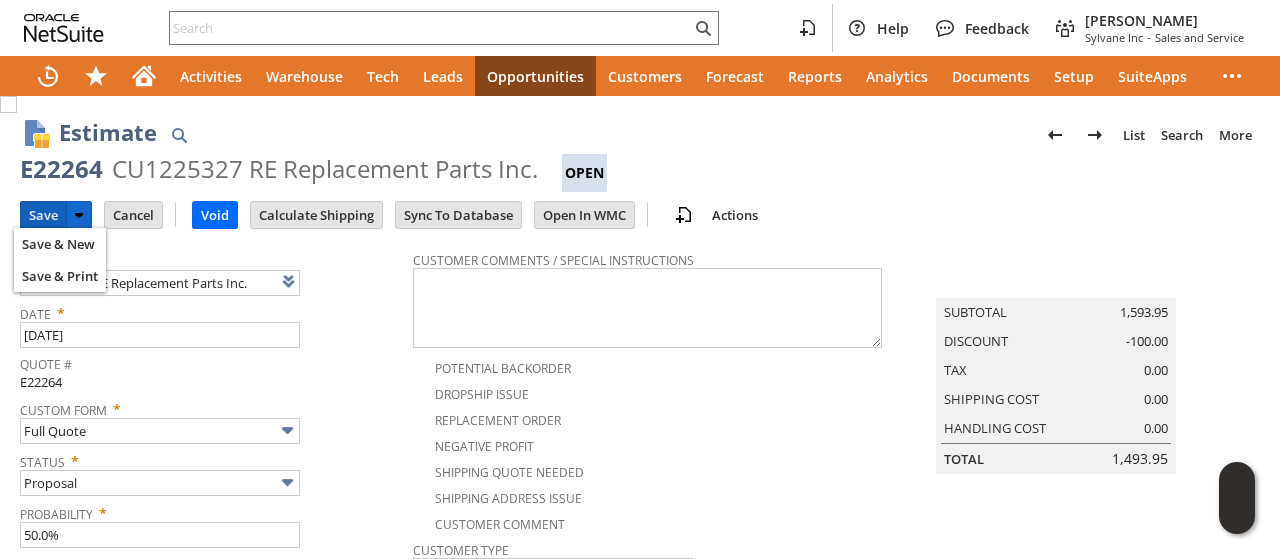 click on "Save" at bounding box center (43, 215) 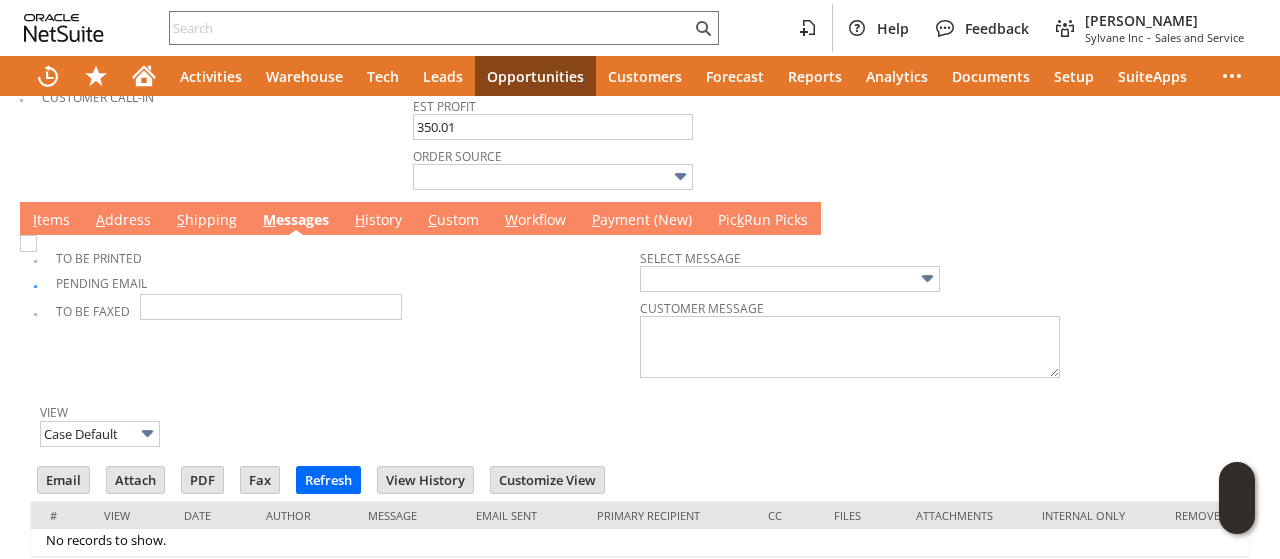 scroll, scrollTop: 845, scrollLeft: 0, axis: vertical 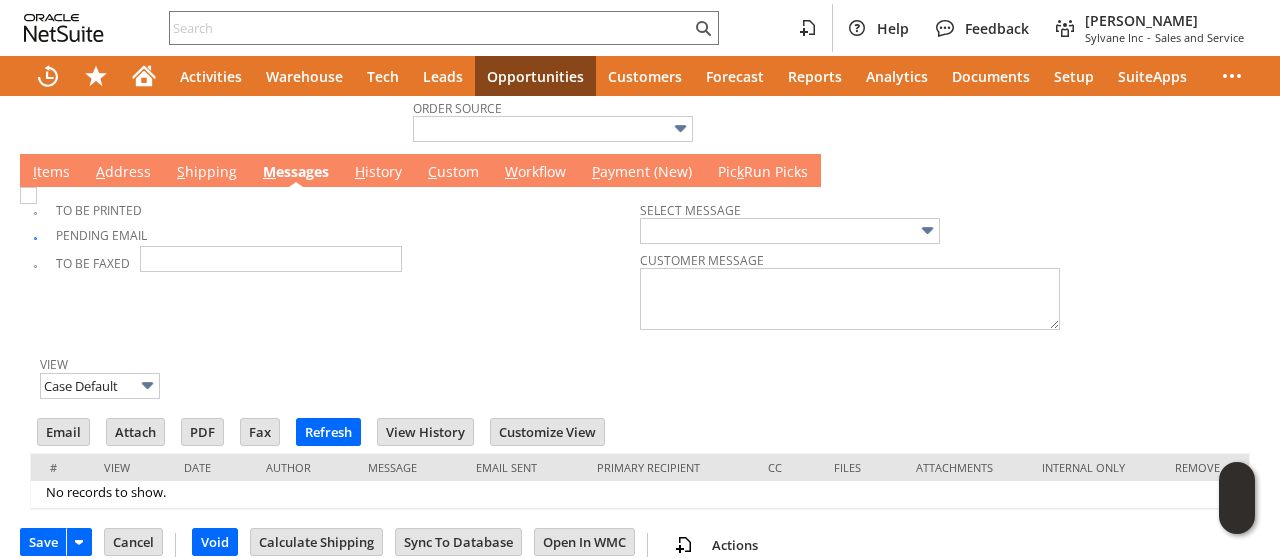 click on "I tems" at bounding box center (51, 173) 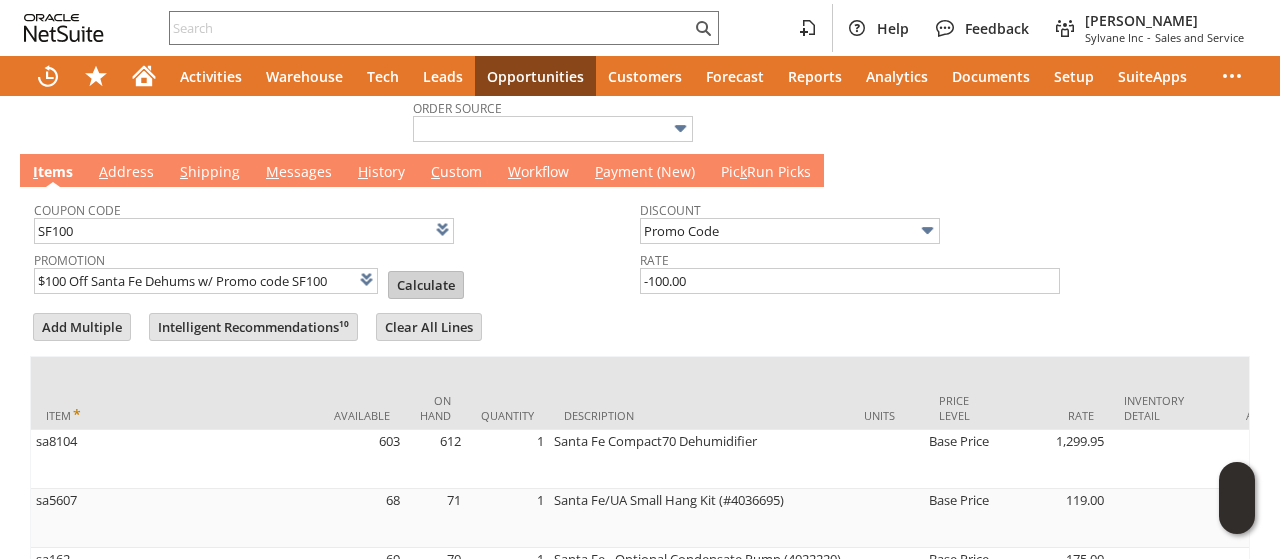 click on "Calculate" at bounding box center [426, 285] 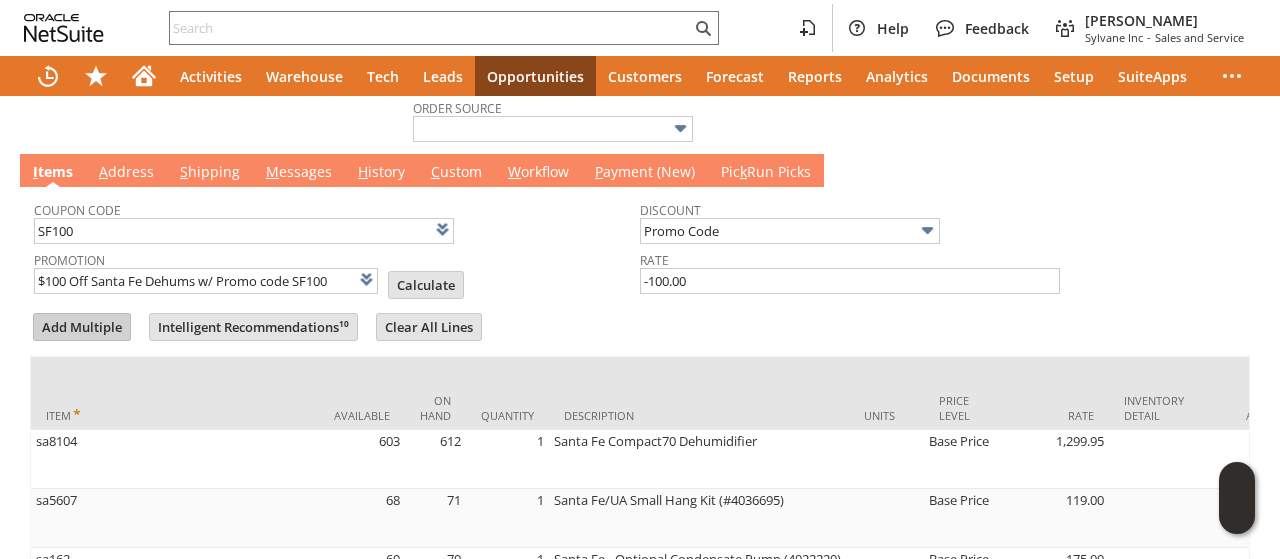 type on "Promo Code" 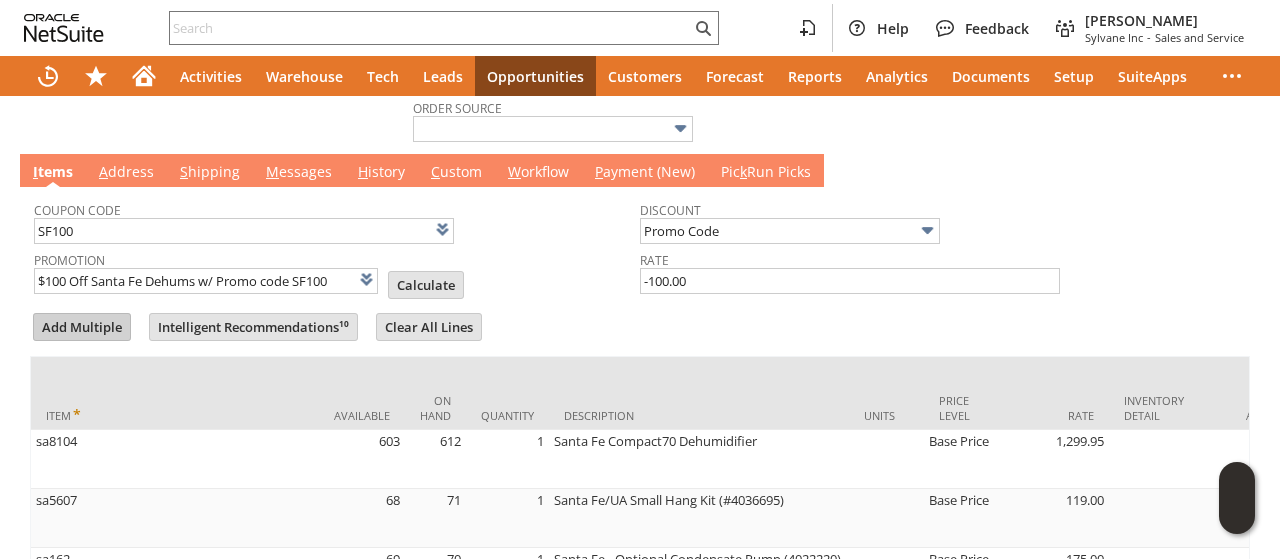 type on "-100.00" 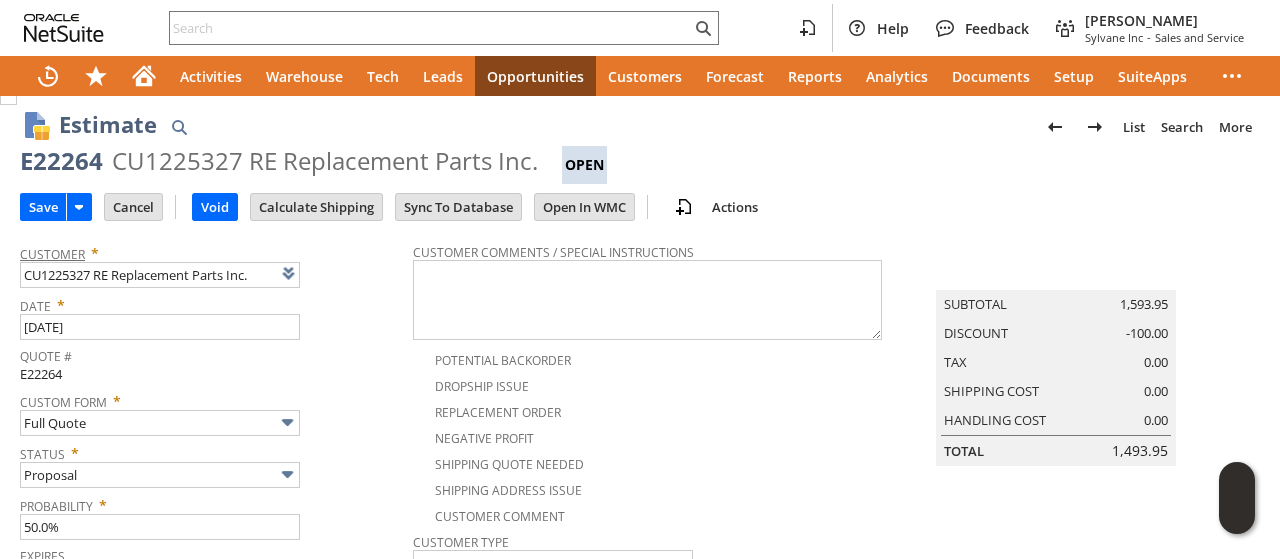 scroll, scrollTop: 0, scrollLeft: 0, axis: both 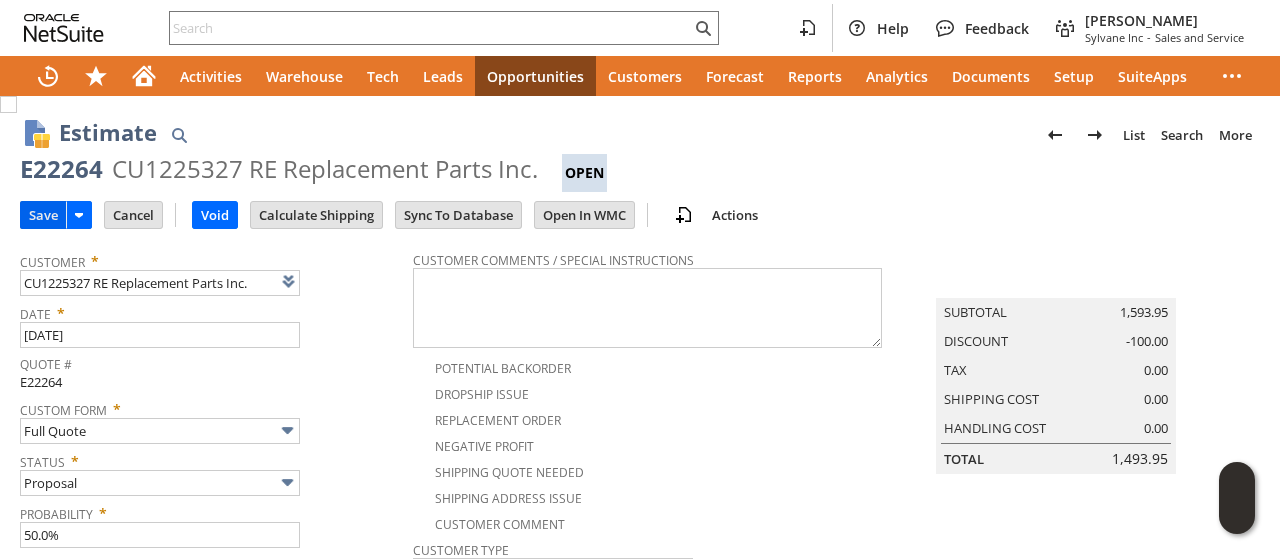 click on "Save" at bounding box center [43, 215] 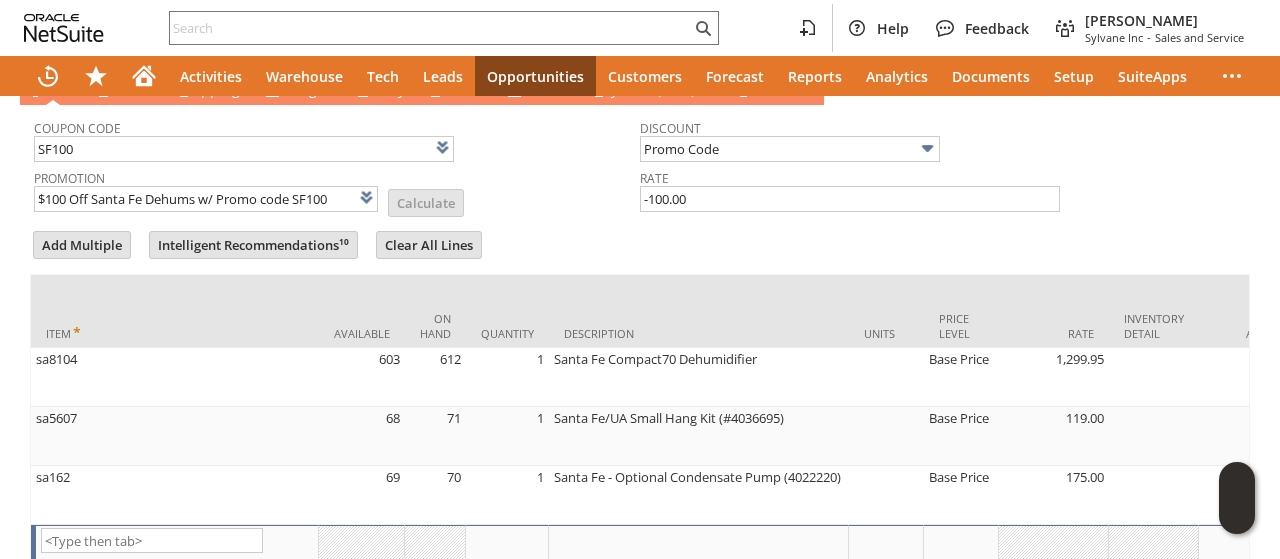 scroll, scrollTop: 1058, scrollLeft: 0, axis: vertical 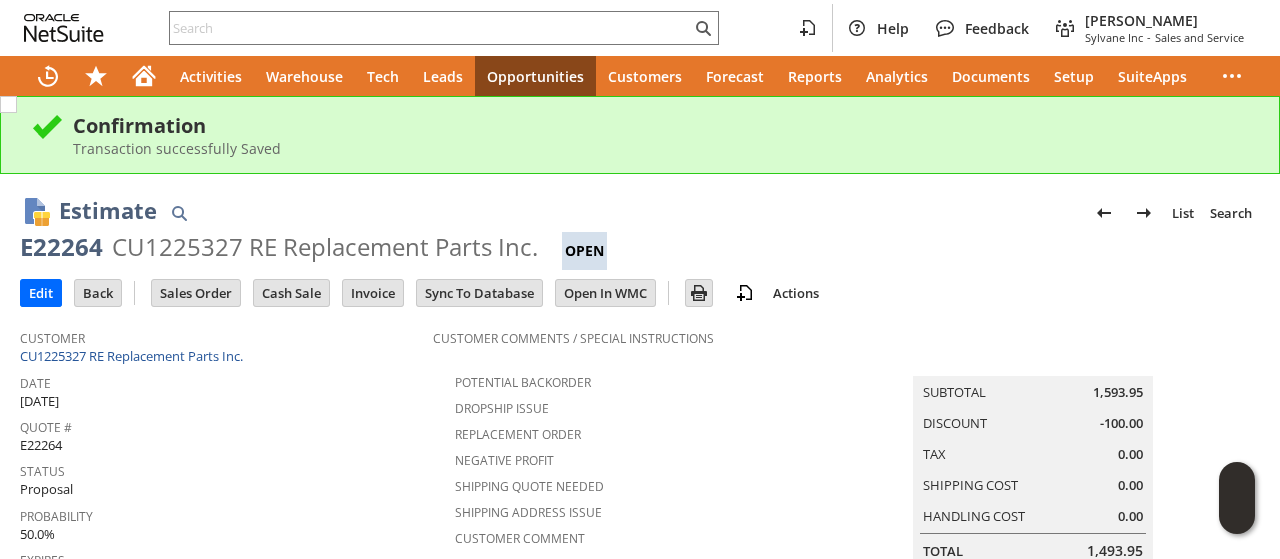 click on "Estimate
List
Search
E22264
CU1225327 RE Replacement Parts Inc.
Open
Go" at bounding box center (640, 224) 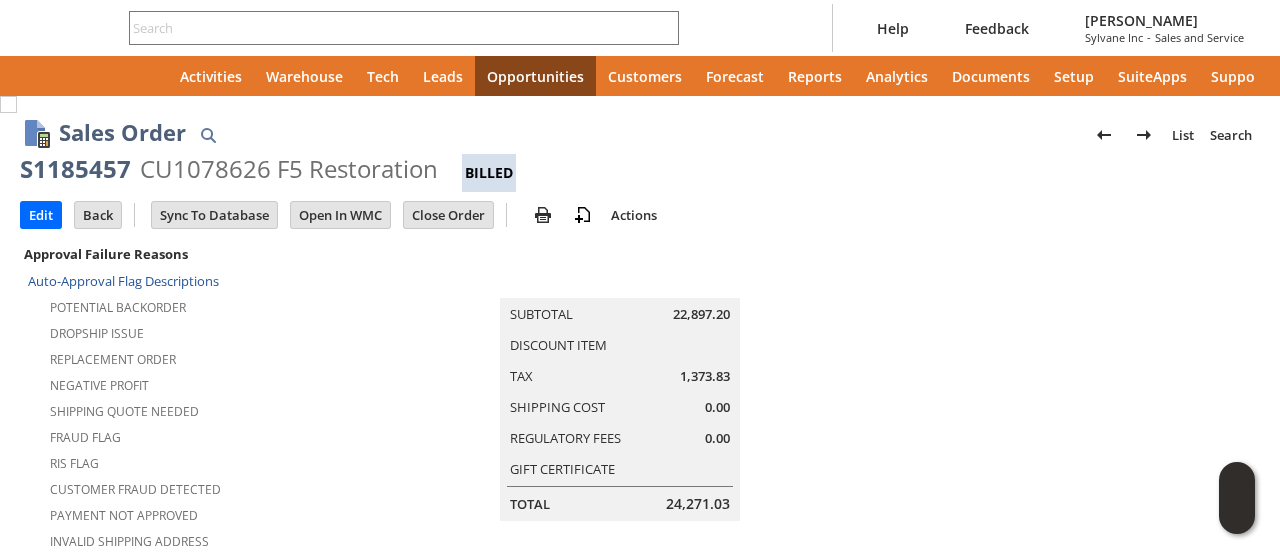 scroll, scrollTop: 0, scrollLeft: 0, axis: both 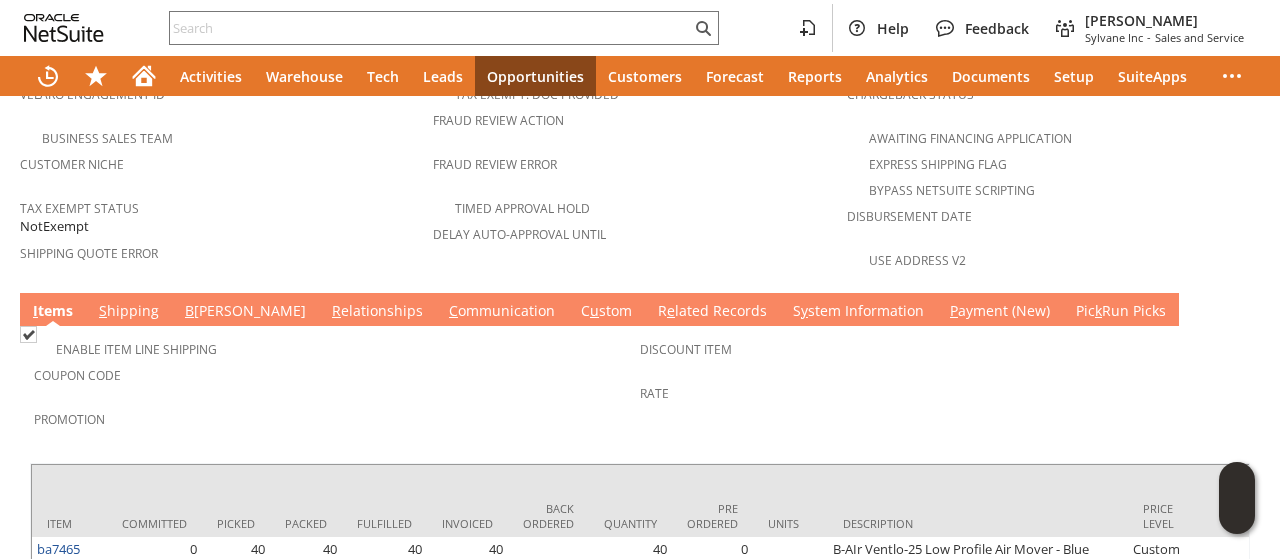 click on "C ommunication" at bounding box center [502, 312] 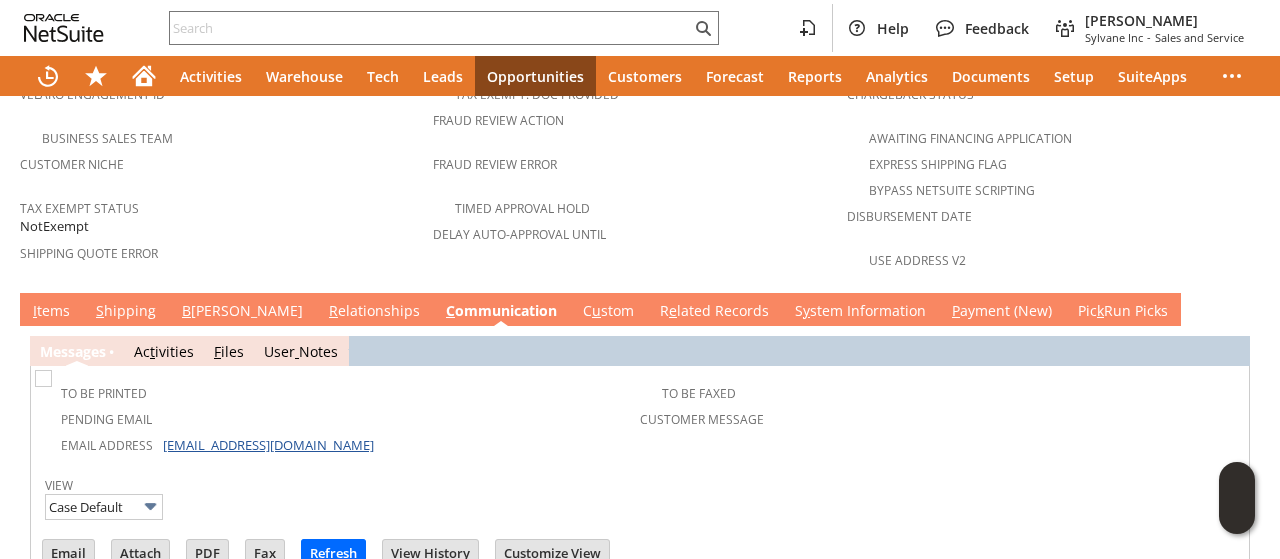 scroll, scrollTop: 0, scrollLeft: 0, axis: both 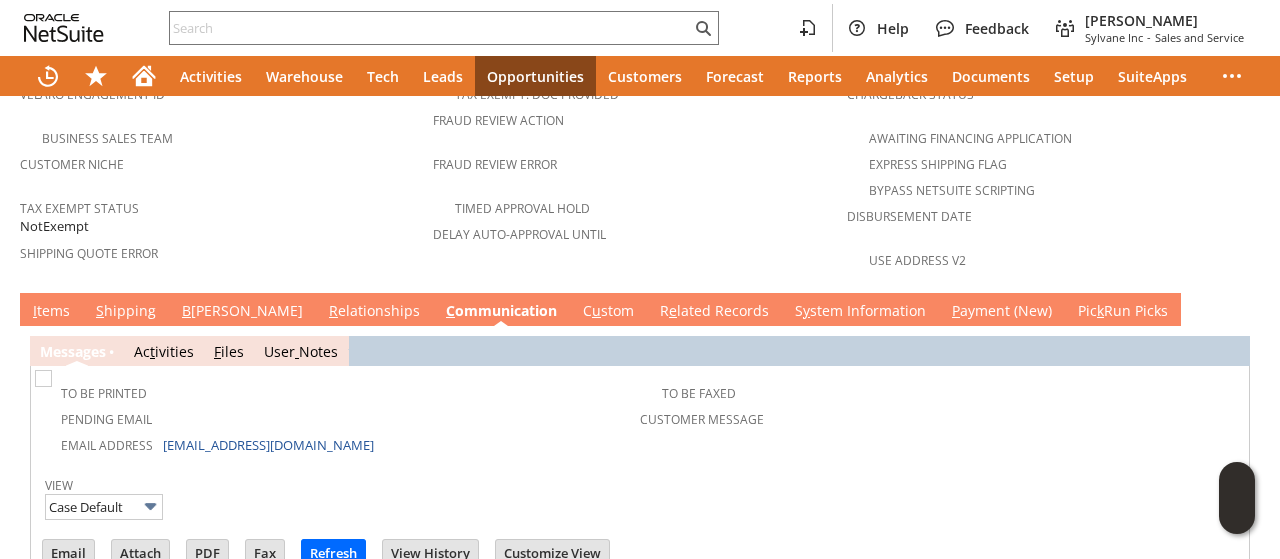 click on "S hipping" at bounding box center [126, 312] 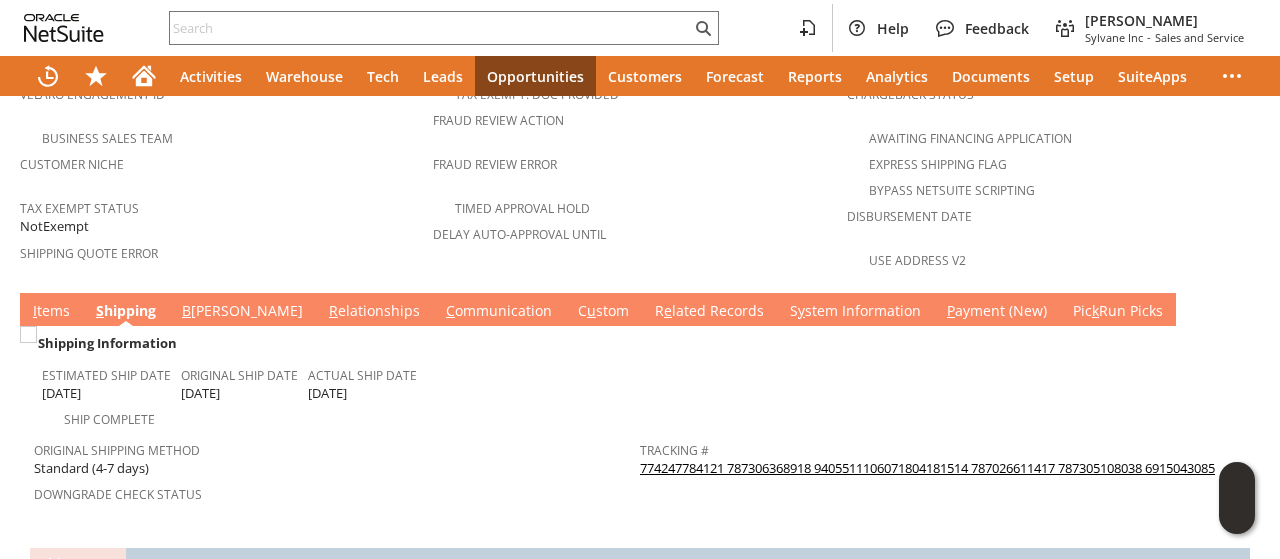 scroll, scrollTop: 1537, scrollLeft: 0, axis: vertical 